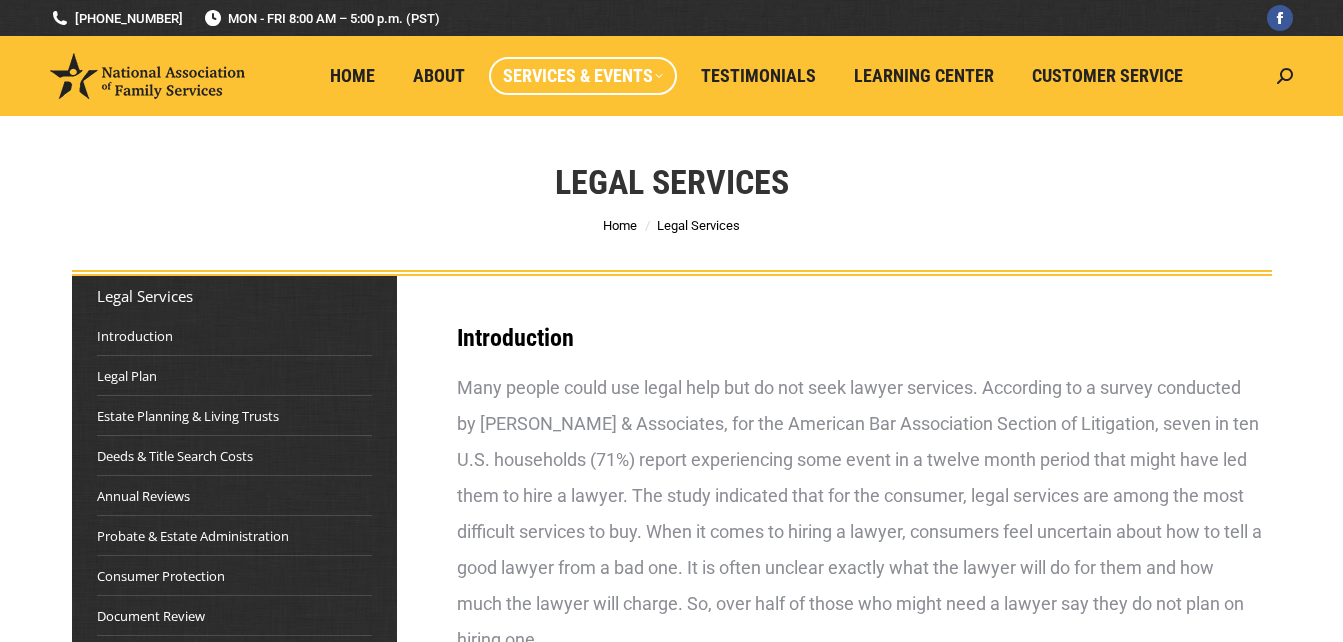 scroll, scrollTop: 0, scrollLeft: 0, axis: both 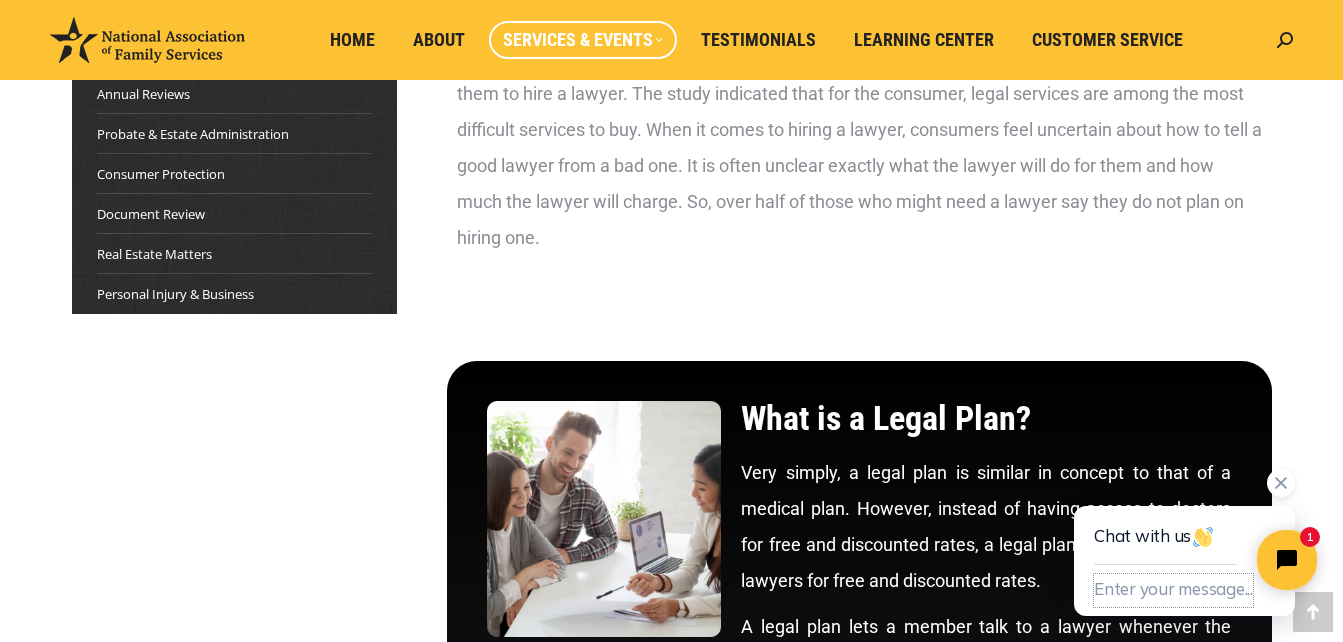 click on "Enter your message..." at bounding box center (1173, 590) 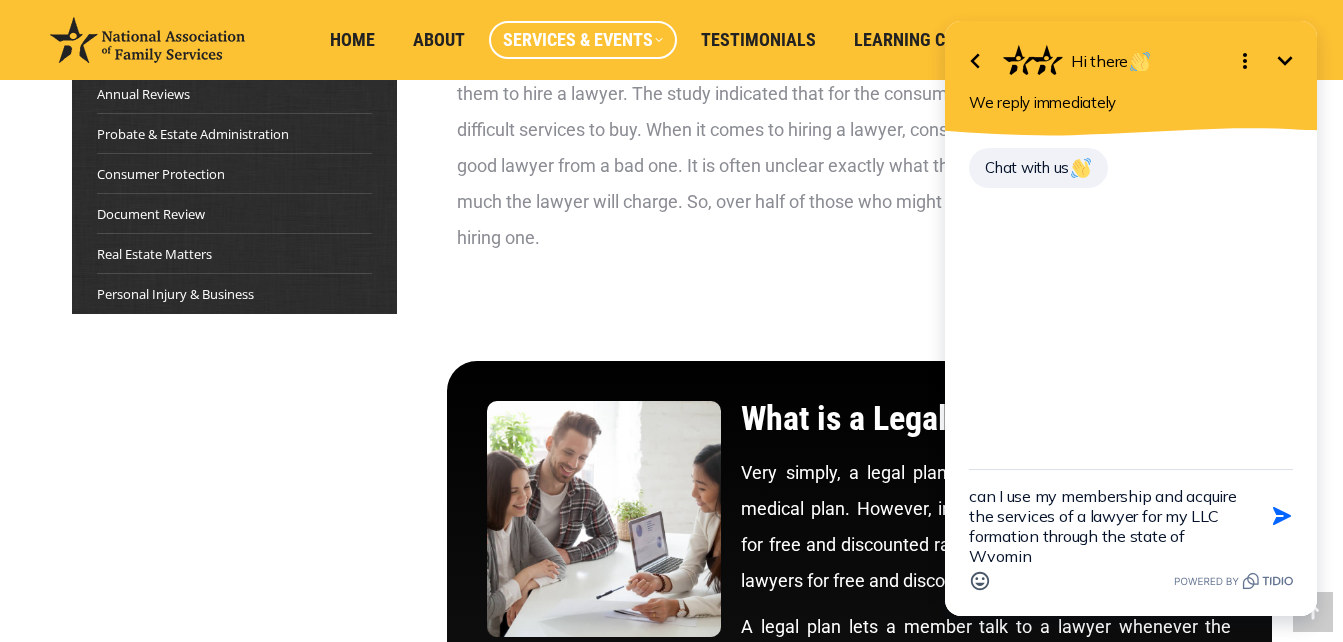 scroll, scrollTop: 4, scrollLeft: 0, axis: vertical 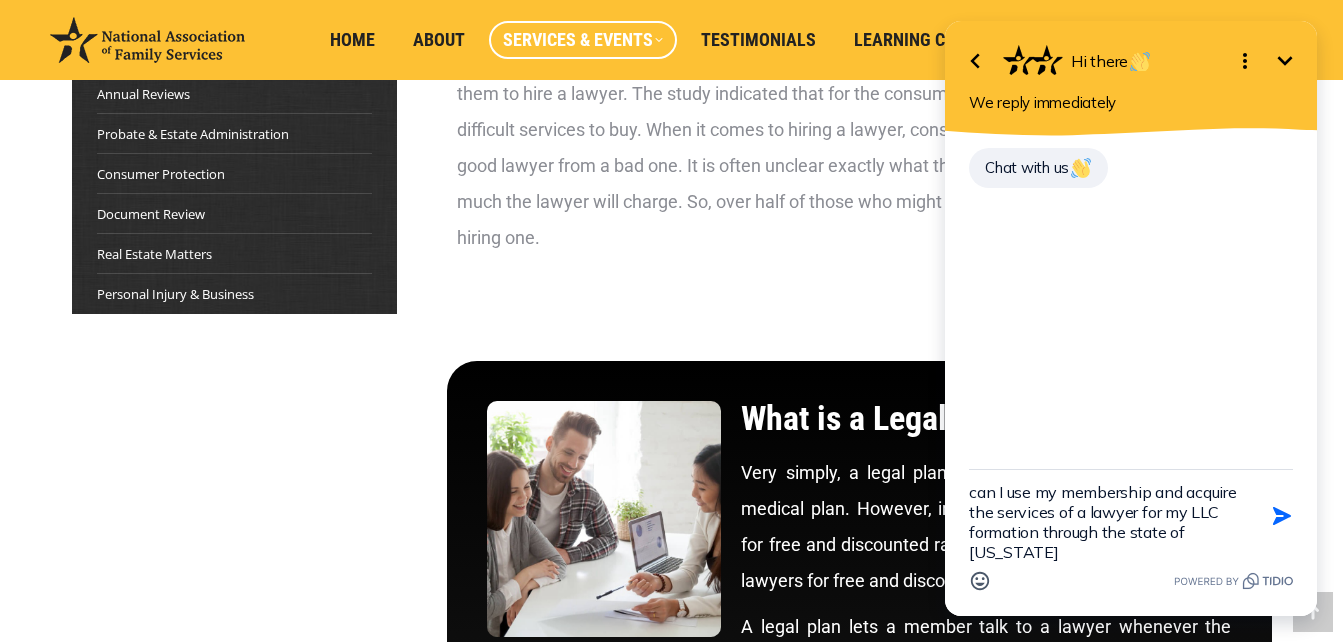 type on "can I use my membership and acquire the services of a lawyer for my LLC formation through the state of [US_STATE]?" 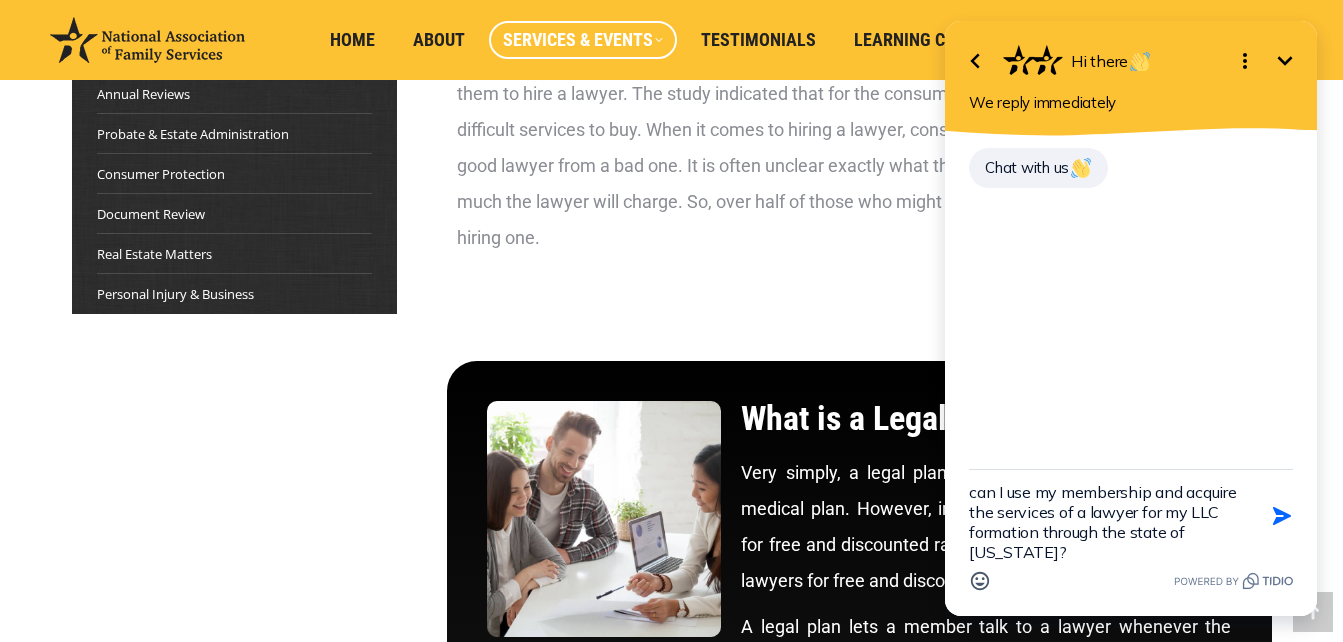 type 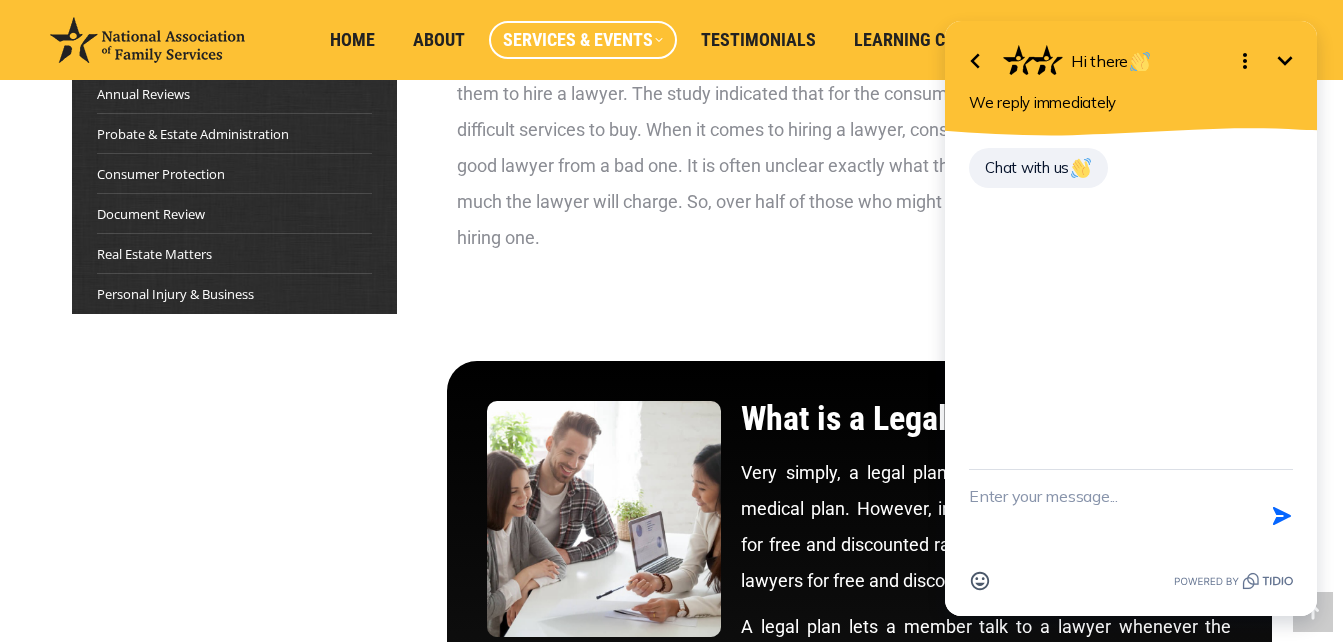 scroll, scrollTop: 0, scrollLeft: 0, axis: both 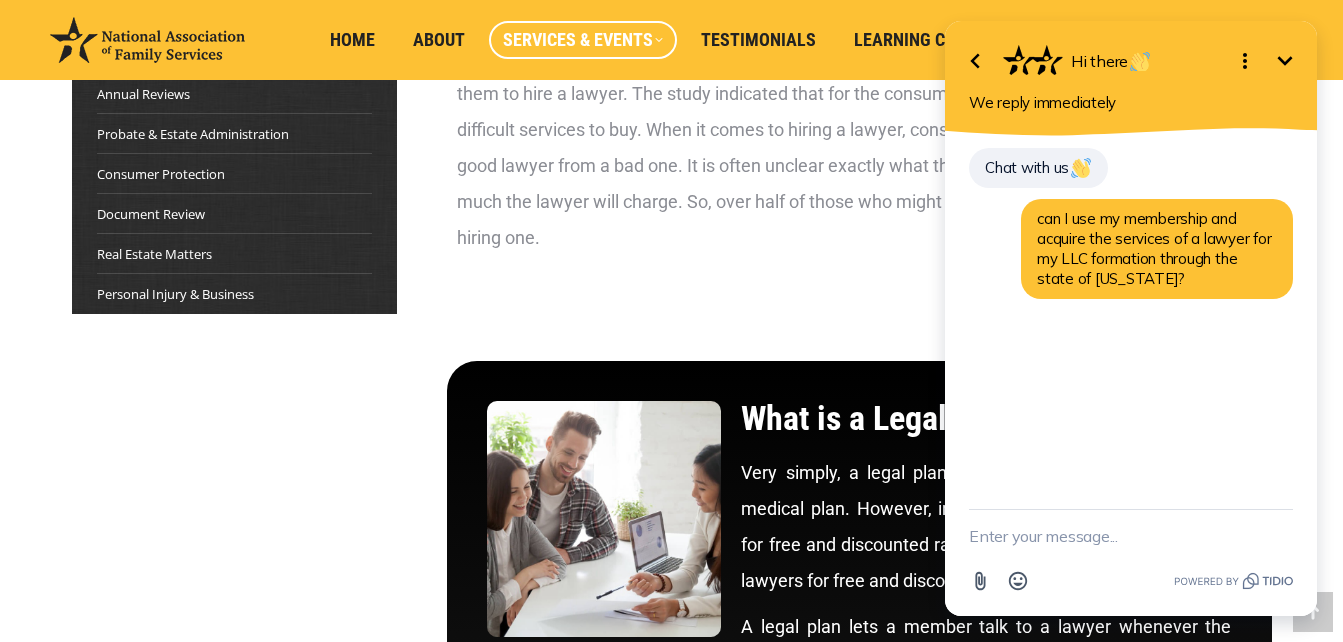 click on "Many people could use legal help but do not seek lawyer services. According to a survey conducted by [PERSON_NAME] & Associates, for the American Bar Association Section of Litigation, seven in ten U.S. households (71%) report experiencing some event in a twelve month period that might have led them to hire a lawyer. The study indicated that for the consumer, legal services are among the most difficult services to buy. When it comes to hiring a lawyer, consumers feel uncertain about how to tell a good lawyer from a bad one. It is often unclear exactly what the lawyer will do for them and how much the lawyer will charge. So, over half of those who might need a lawyer say they do not plan on hiring one." at bounding box center [859, 112] 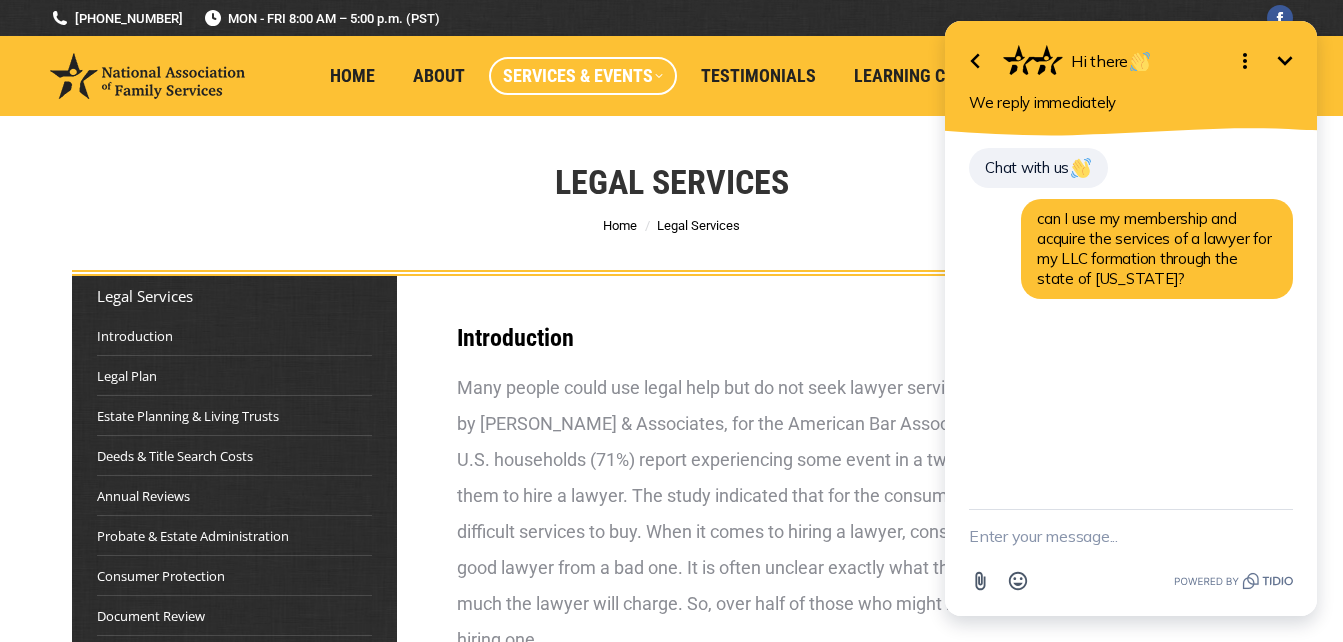 drag, startPoint x: 1168, startPoint y: 49, endPoint x: 1066, endPoint y: 42, distance: 102.239914 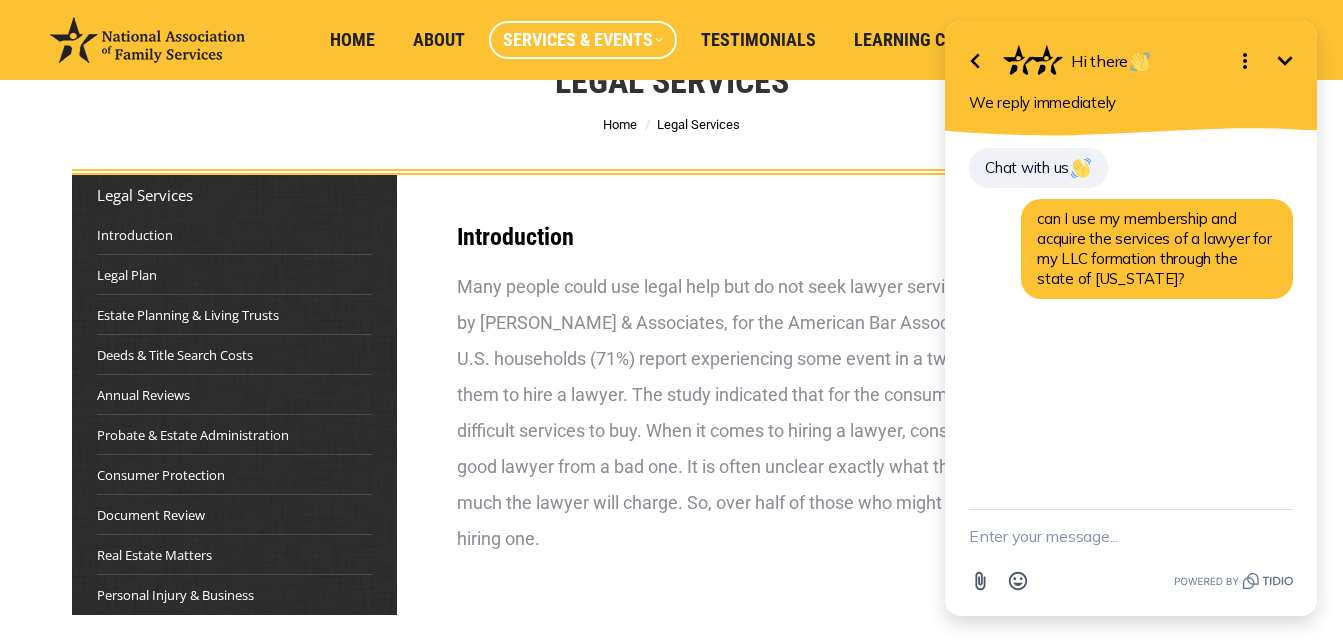 scroll, scrollTop: 121, scrollLeft: 0, axis: vertical 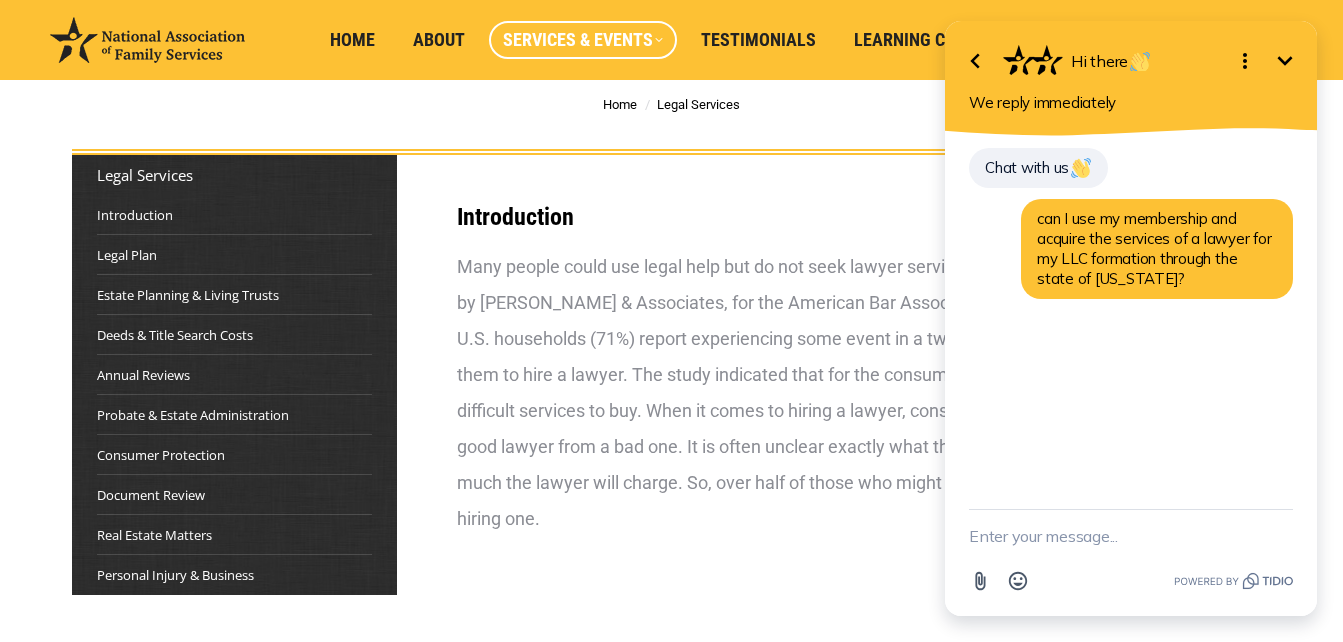 click 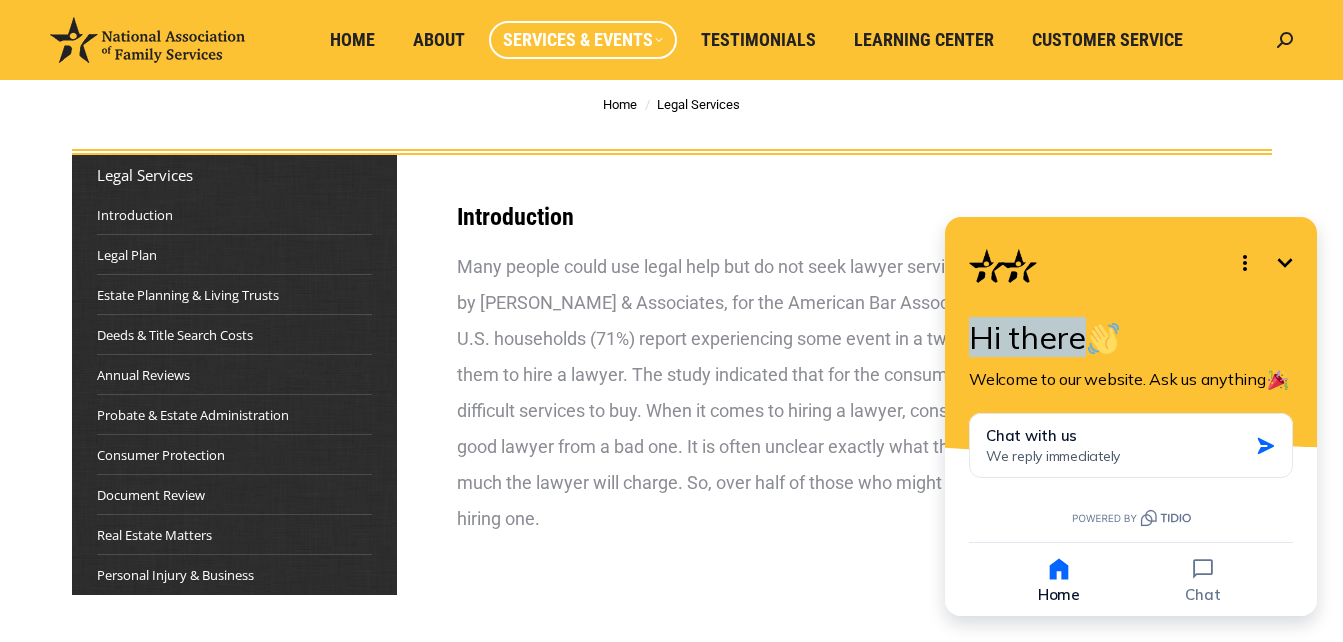 drag, startPoint x: 1136, startPoint y: 234, endPoint x: 1167, endPoint y: 319, distance: 90.47652 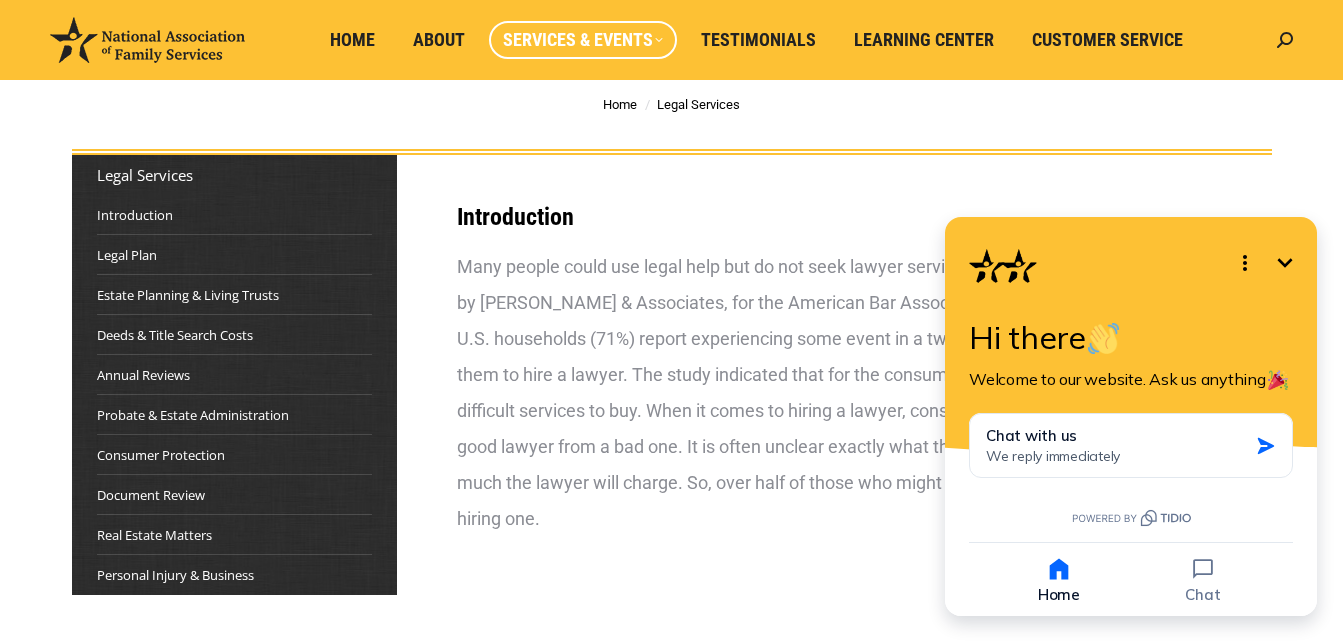 click 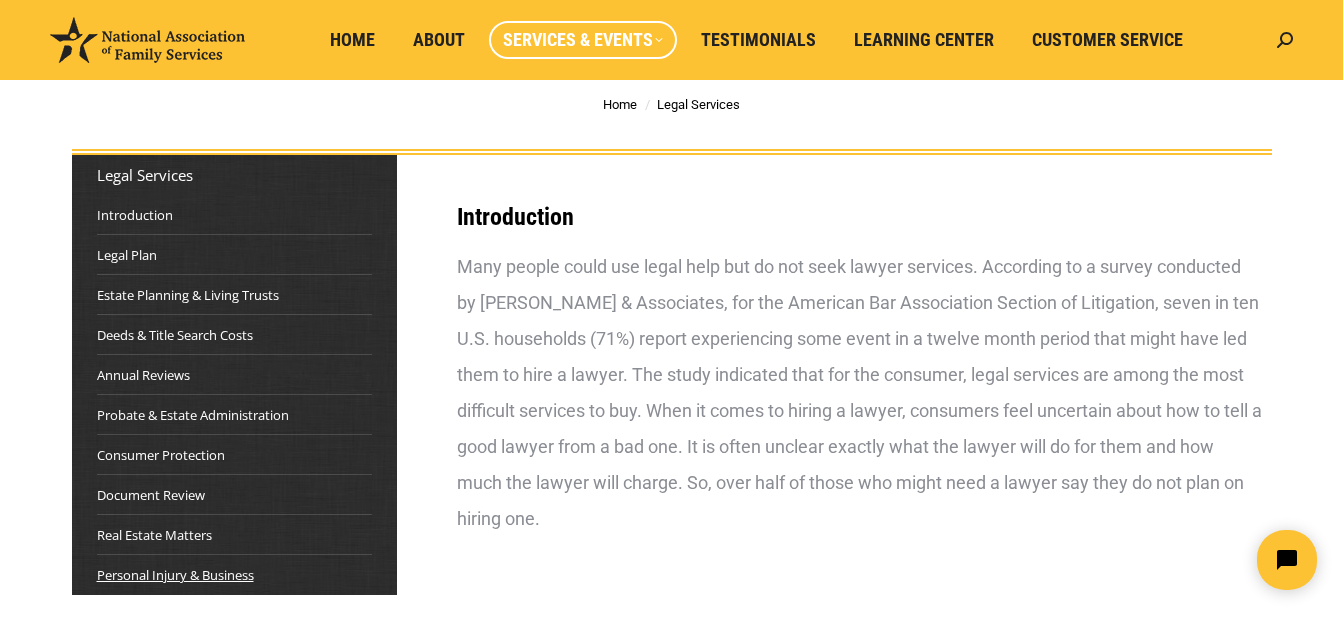 click on "Personal Injury & Business" at bounding box center [175, 575] 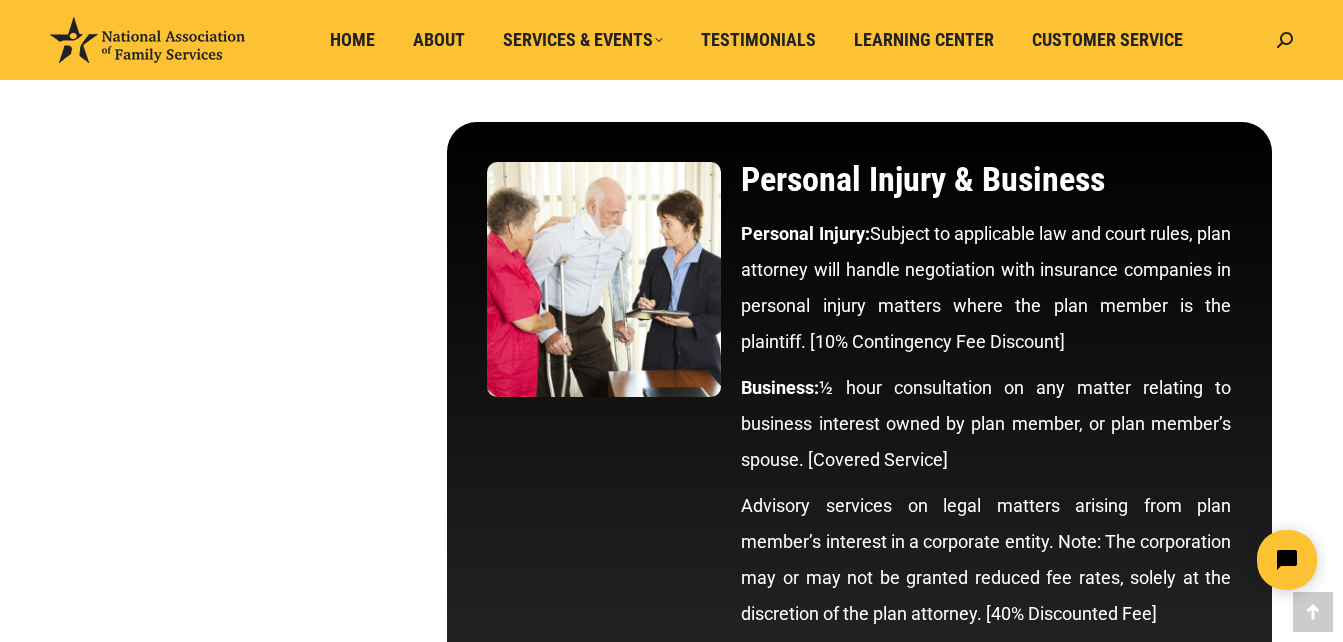 scroll, scrollTop: 10354, scrollLeft: 0, axis: vertical 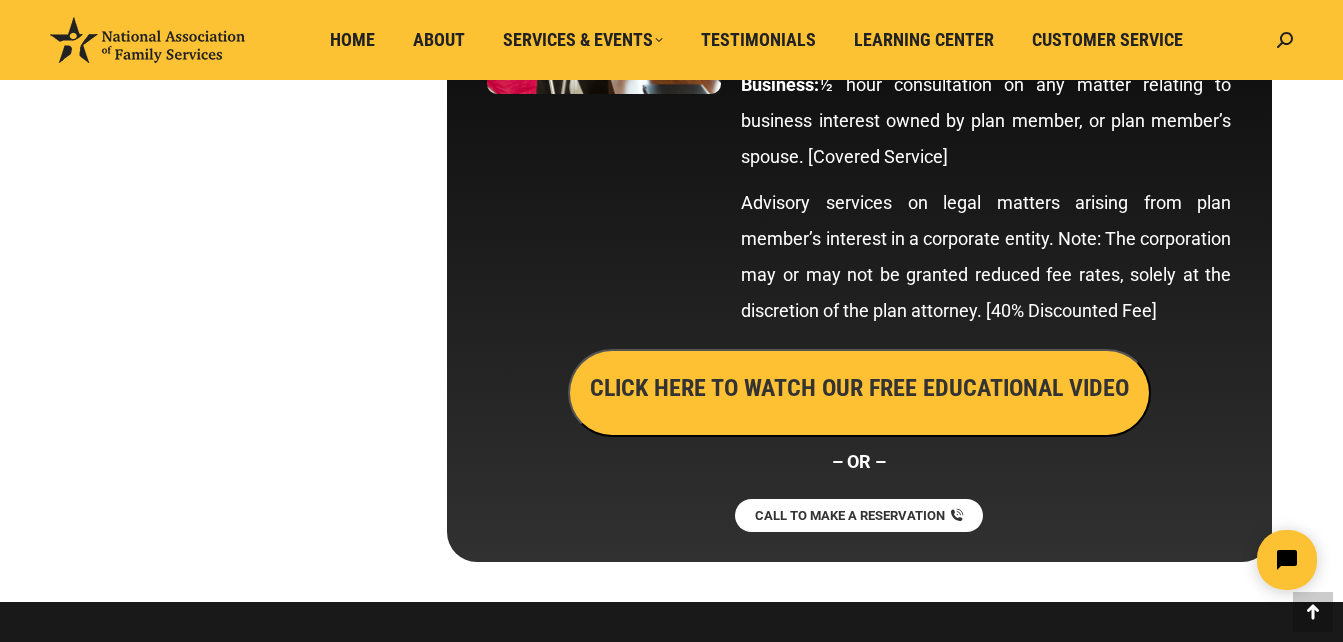 click on "CLICK HERE TO WATCH OUR FREE EDUCATIONAL VIDEO" at bounding box center (859, 388) 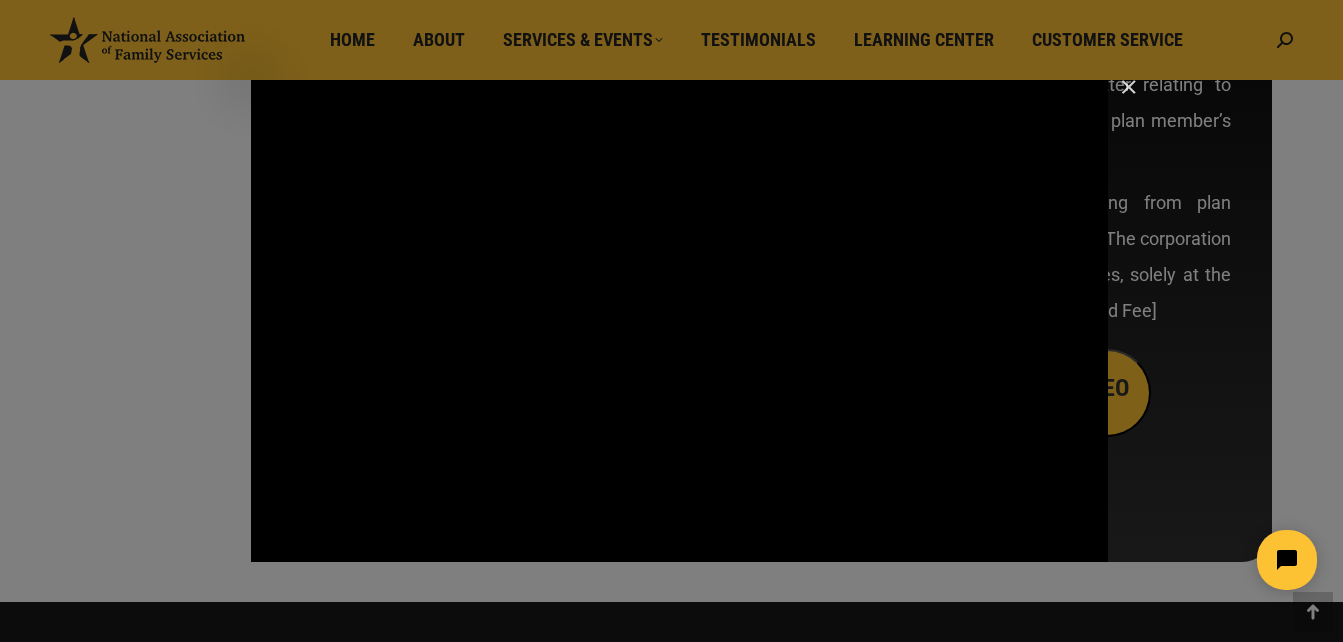 type 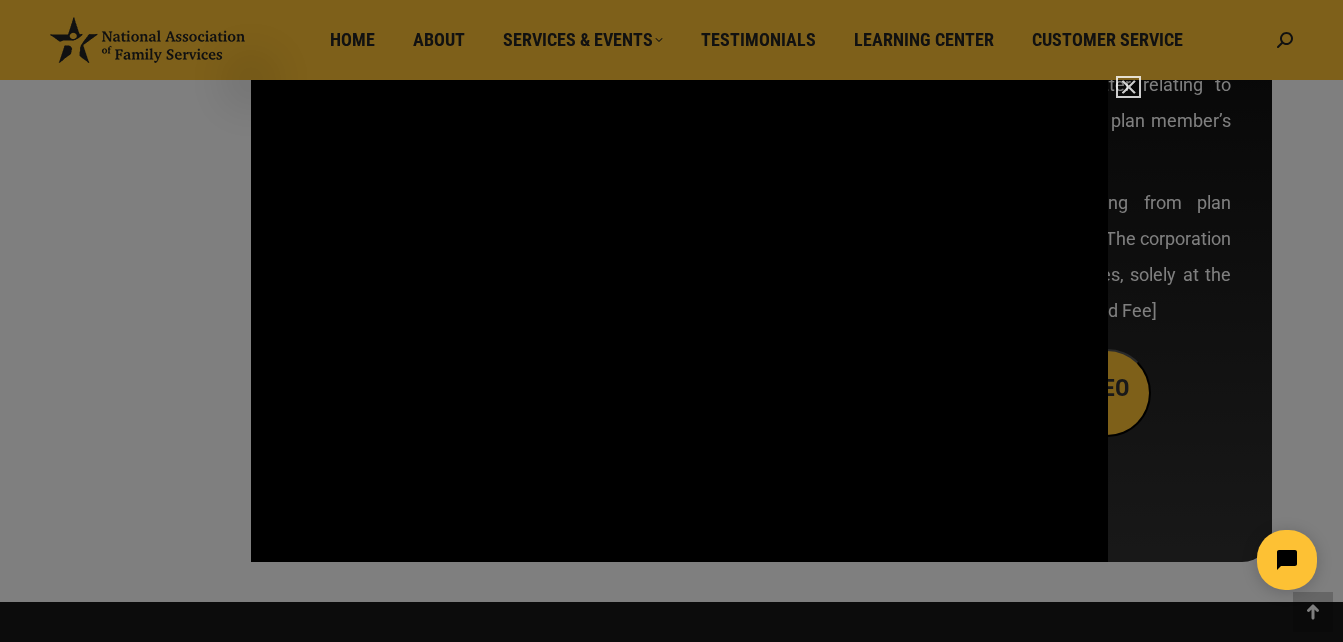 click at bounding box center [1120, 96] 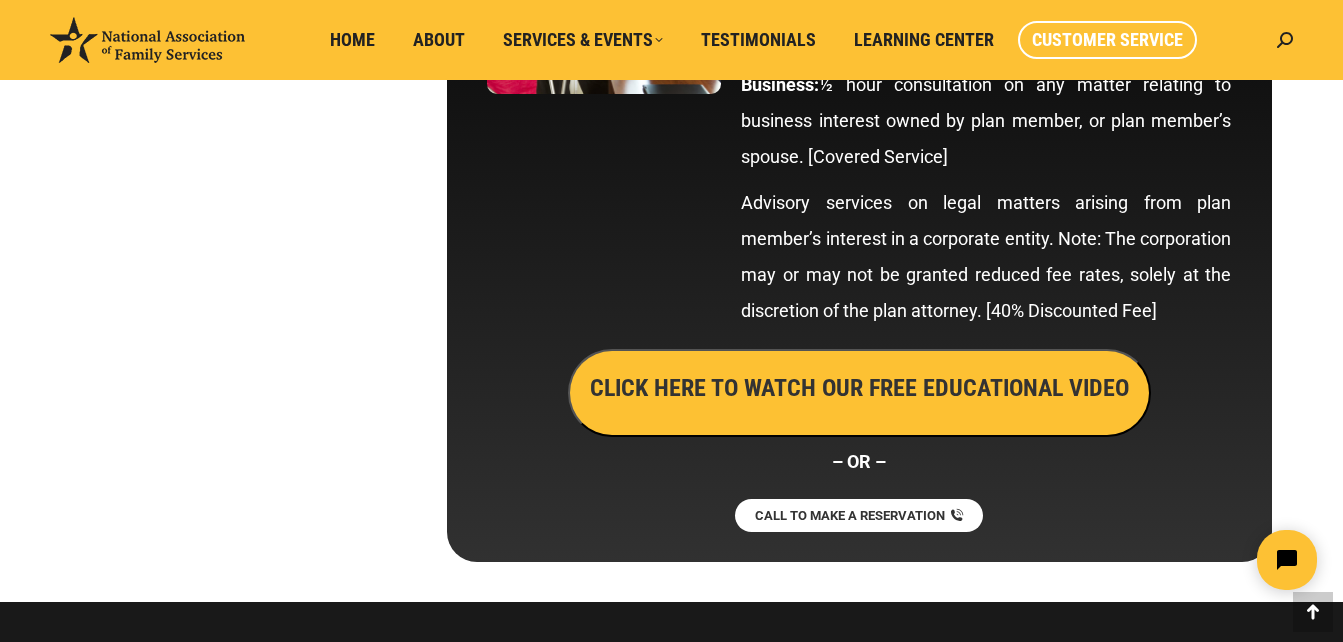 click on "Customer Service" at bounding box center (1107, 40) 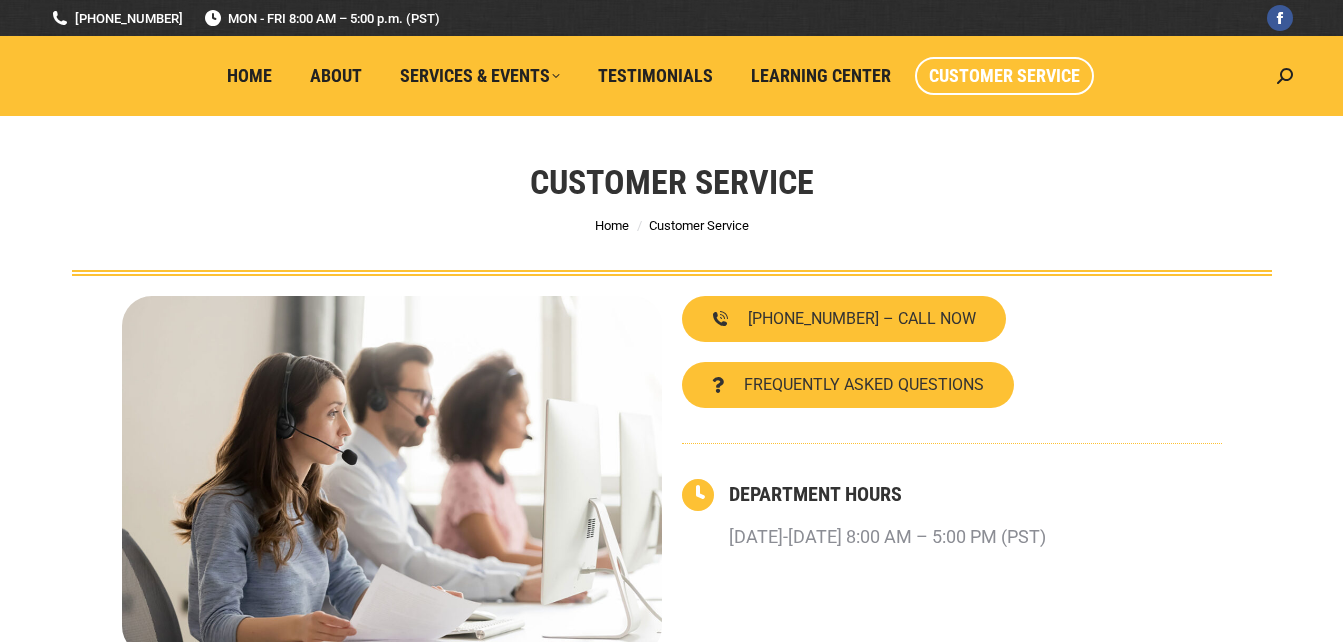 scroll, scrollTop: 0, scrollLeft: 0, axis: both 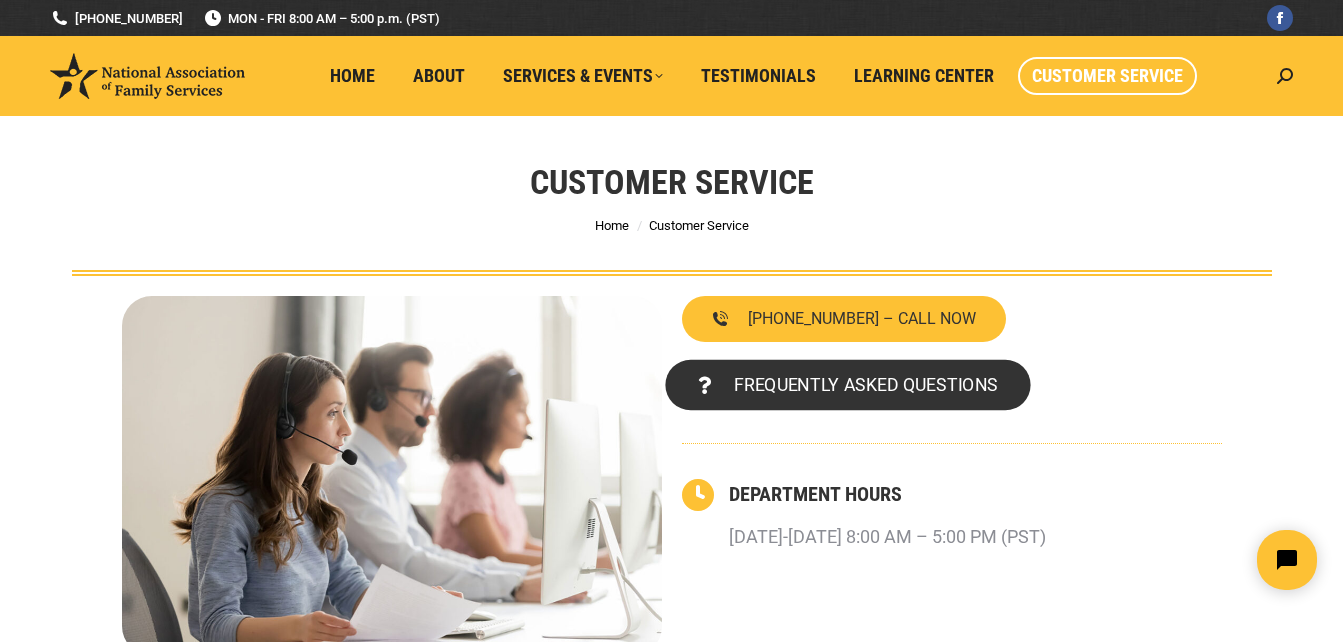 click on "FREQUENTLY ASKED QUESTIONS" at bounding box center [865, 385] 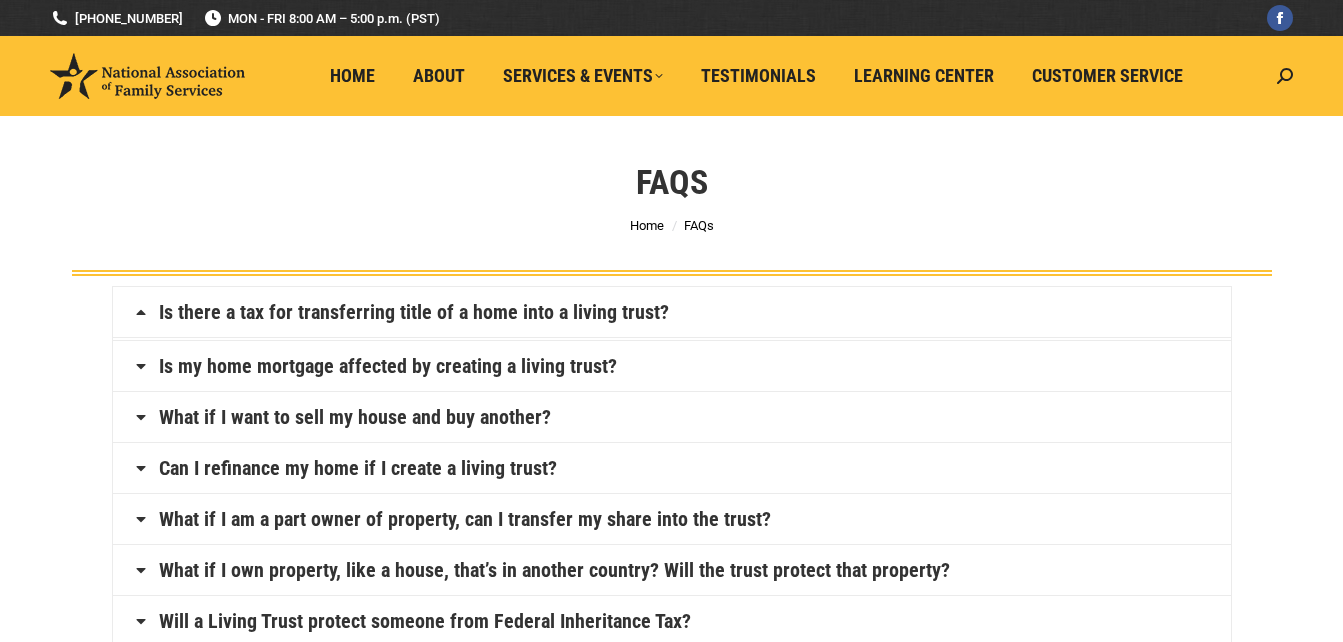 scroll, scrollTop: 0, scrollLeft: 0, axis: both 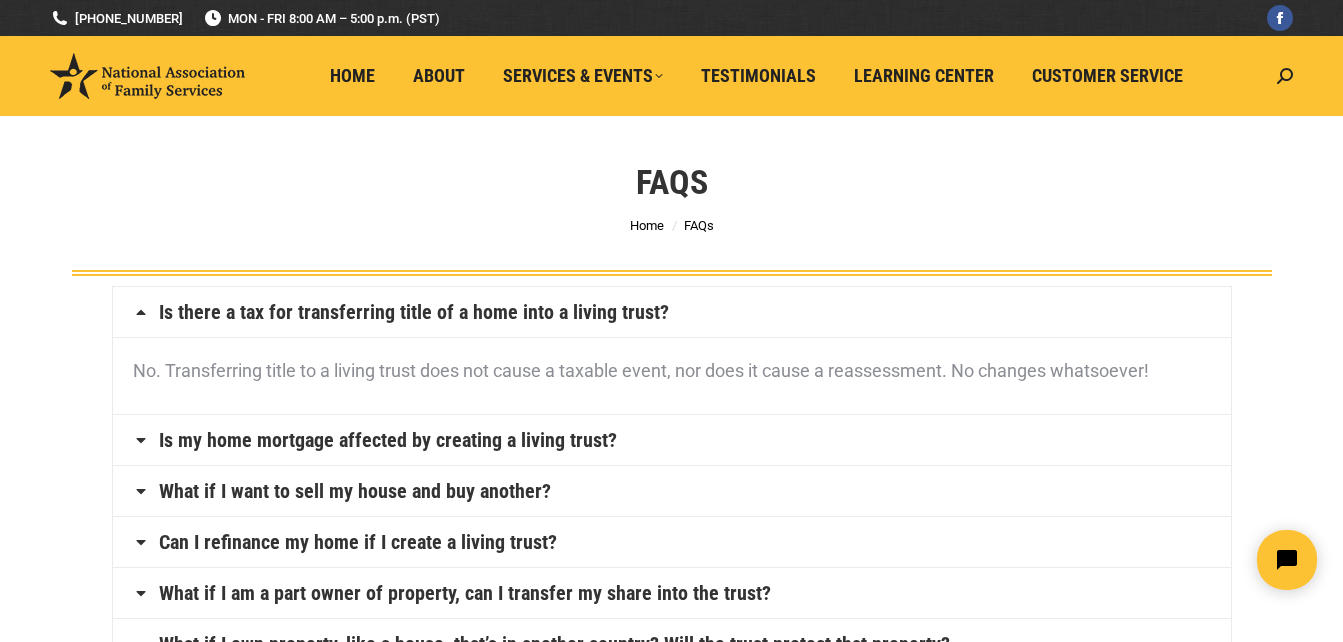 click on "FAQs You are here: Home FAQs" at bounding box center (672, 196) 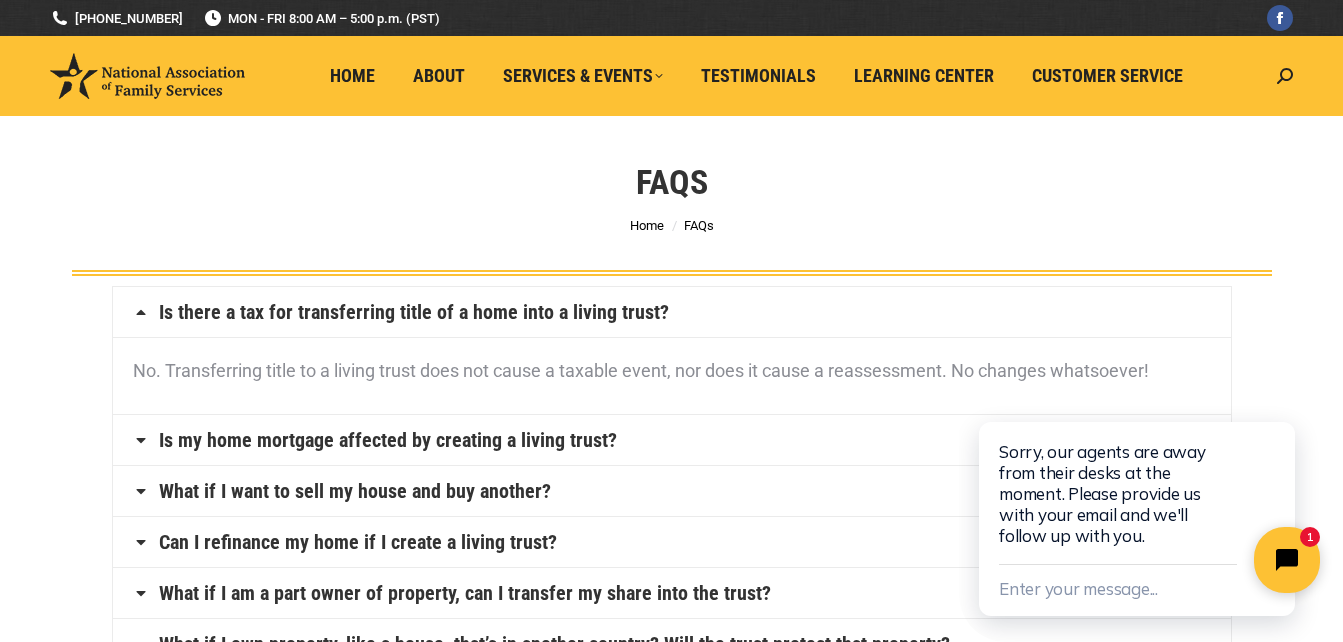 click 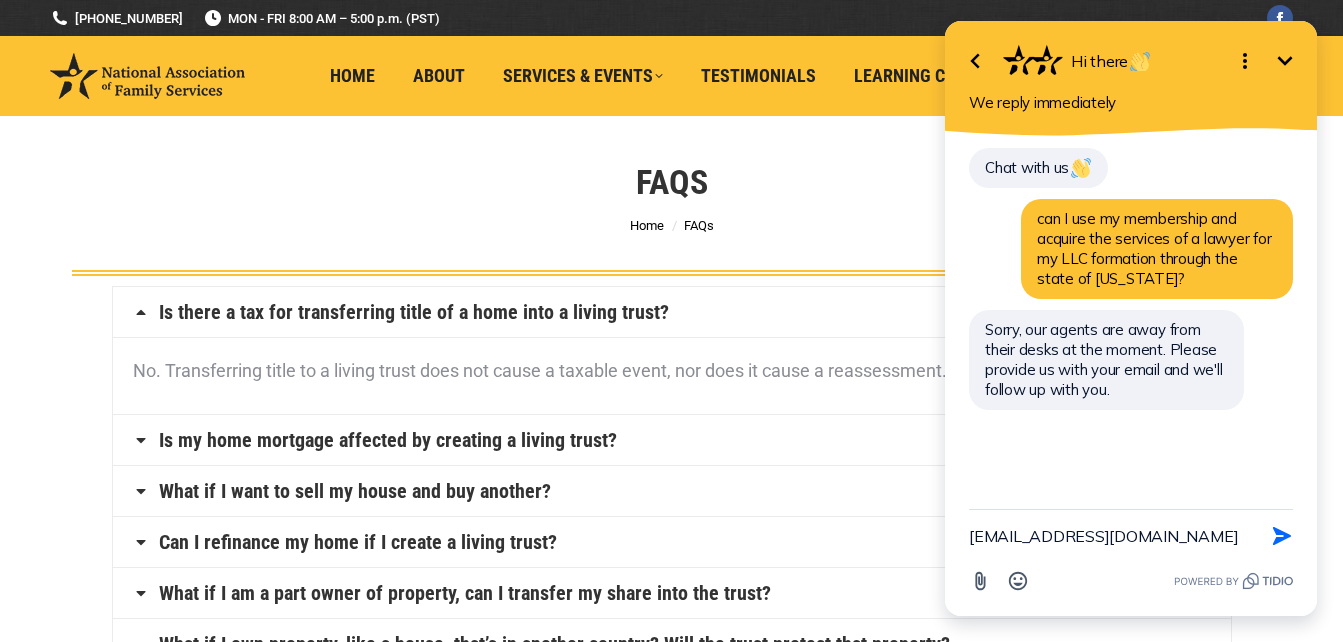 type on "vfailano73@hotmail.com" 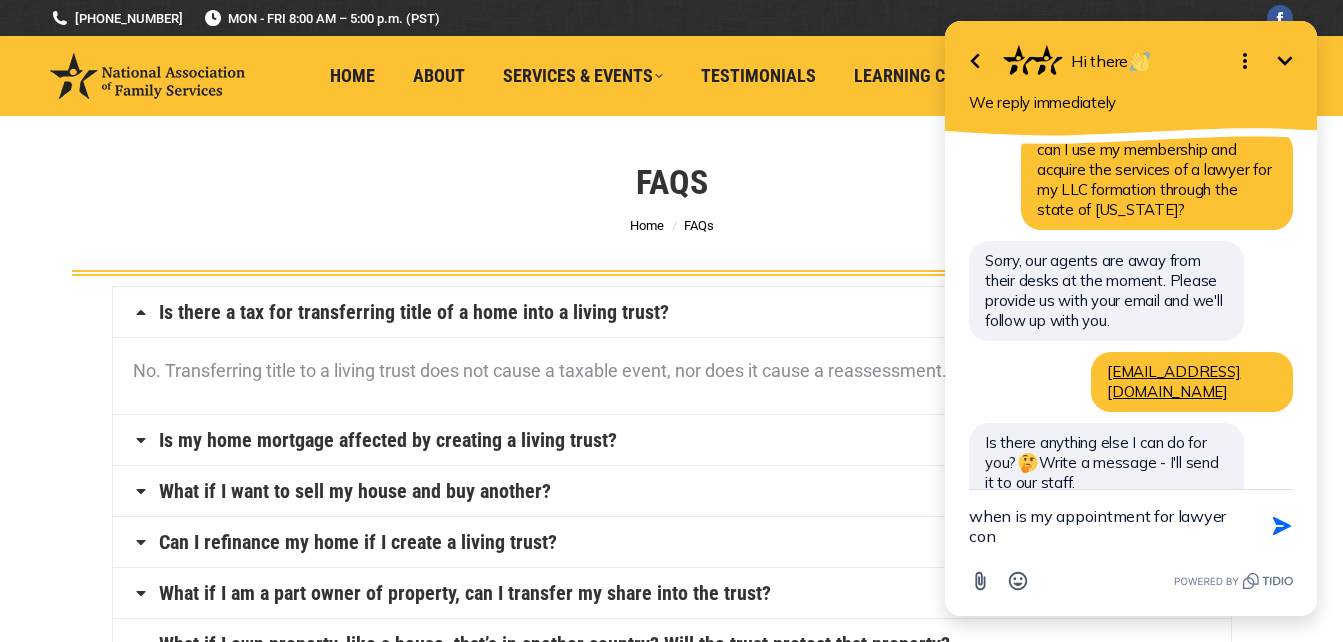 scroll, scrollTop: 89, scrollLeft: 0, axis: vertical 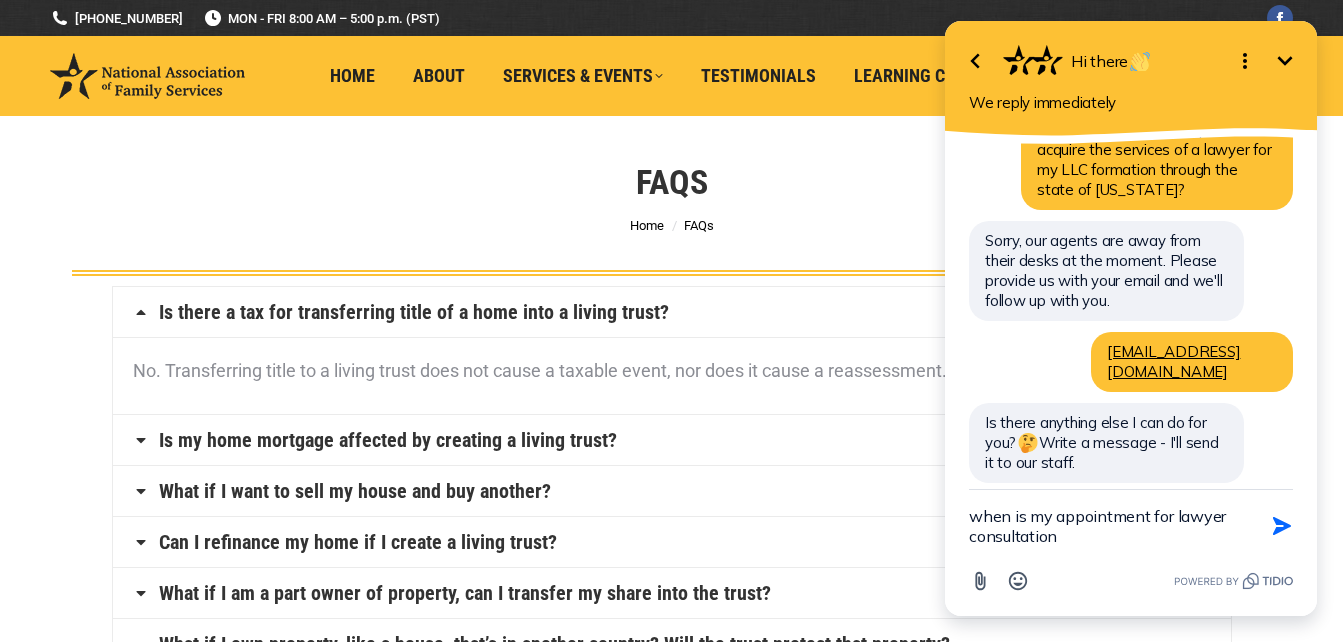 type on "when is my appointment for lawyer consultation?" 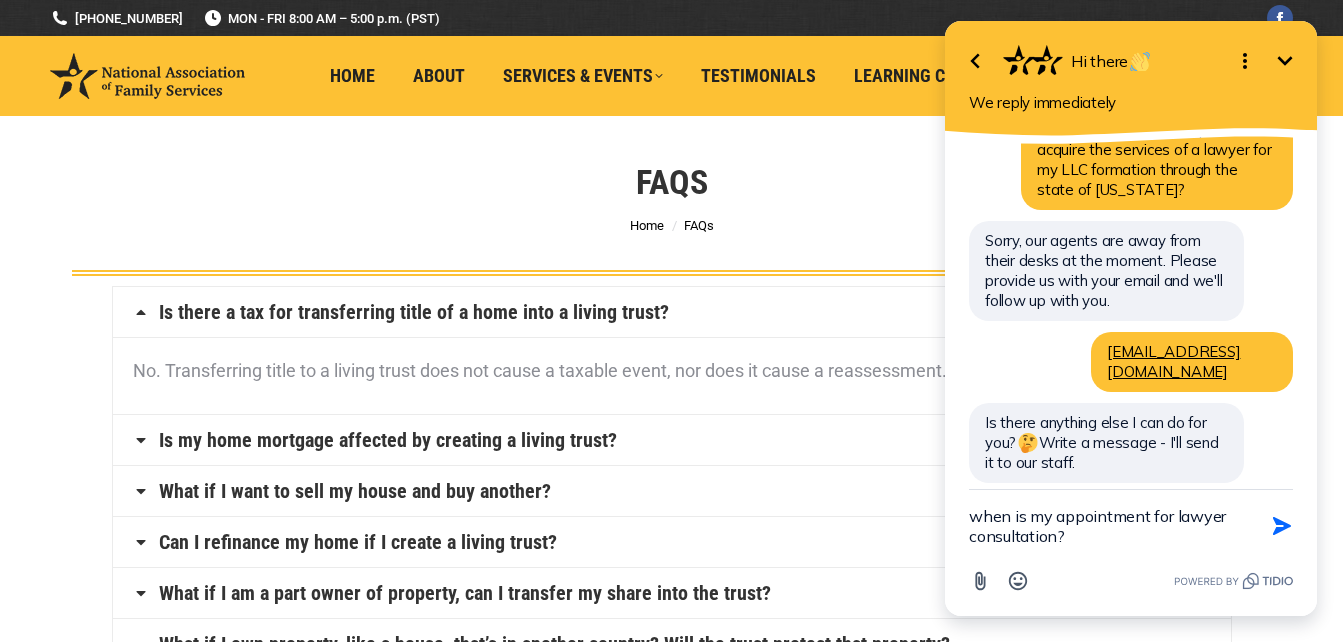 type 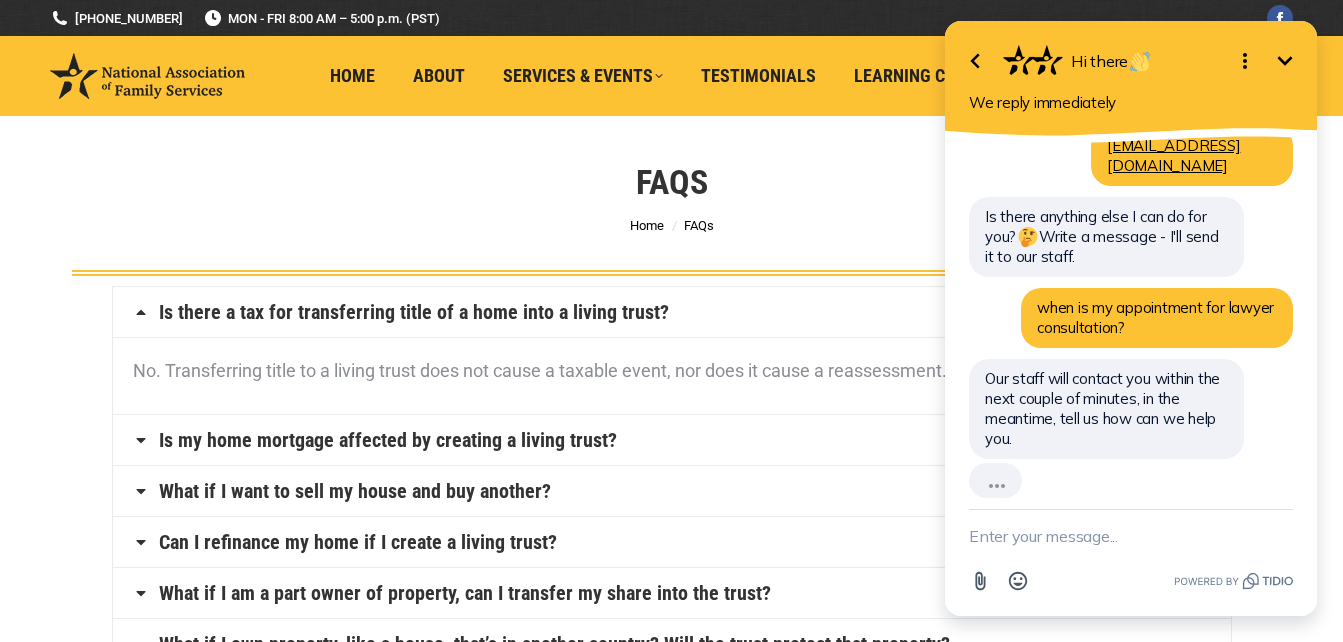scroll, scrollTop: 251, scrollLeft: 0, axis: vertical 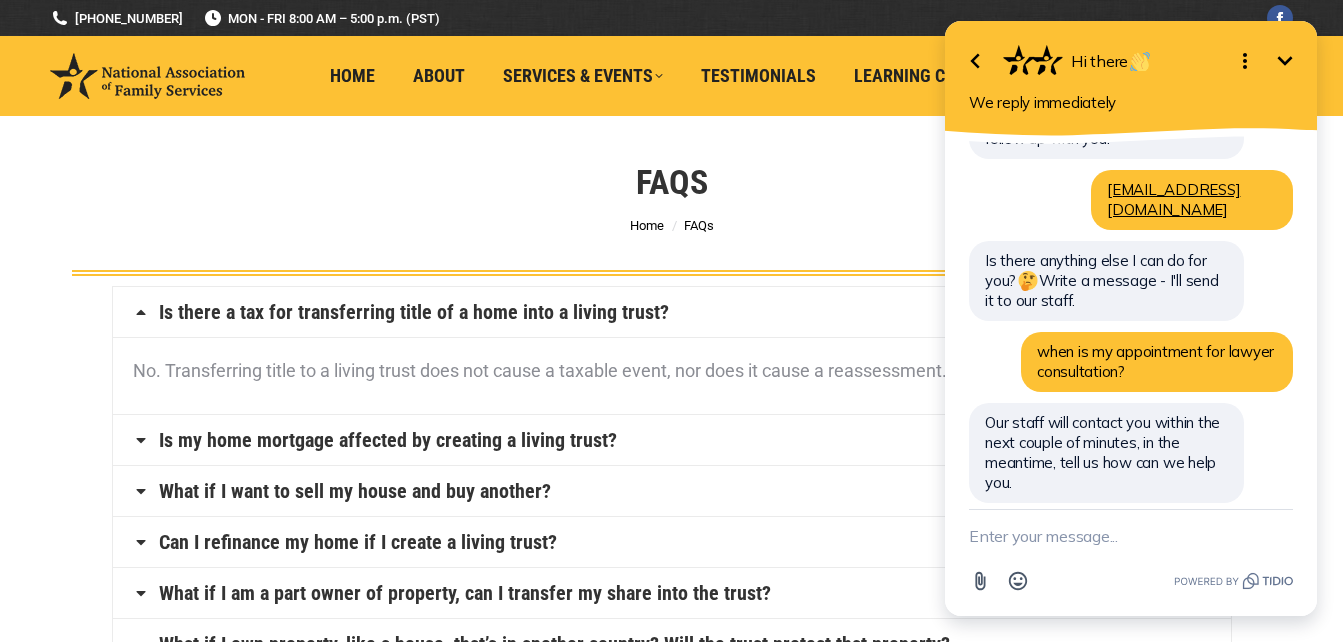 click on "Can I refinance my home if I create a living trust?" at bounding box center [358, 542] 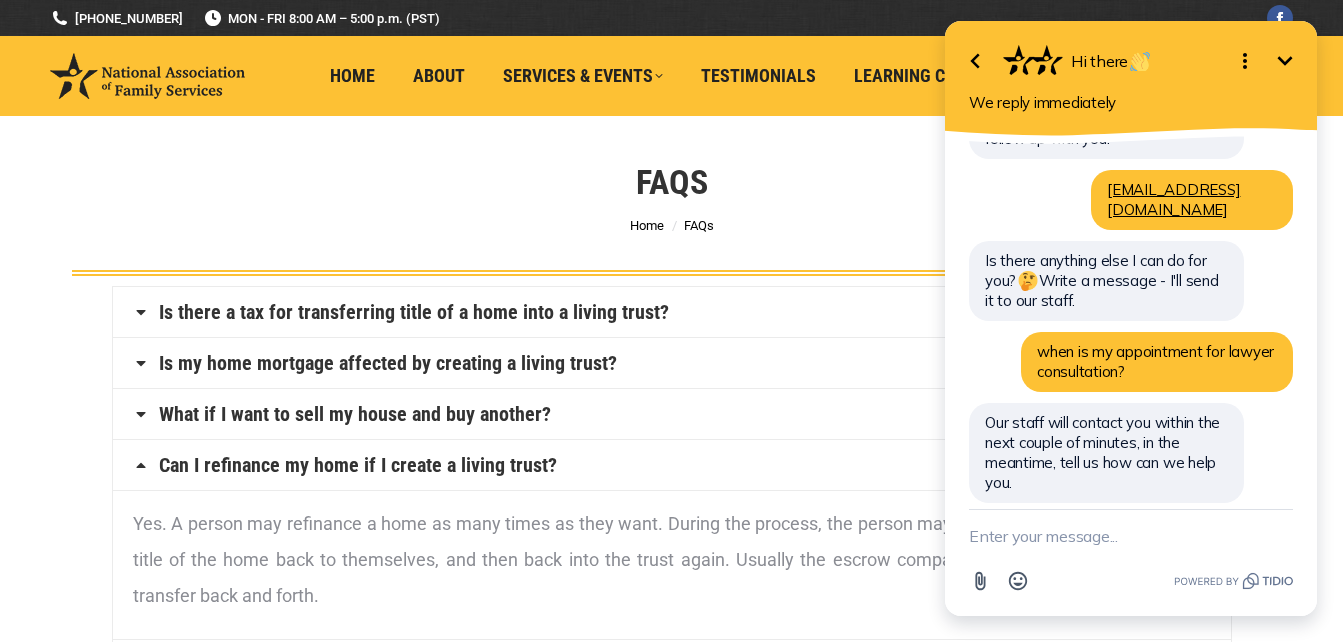 click 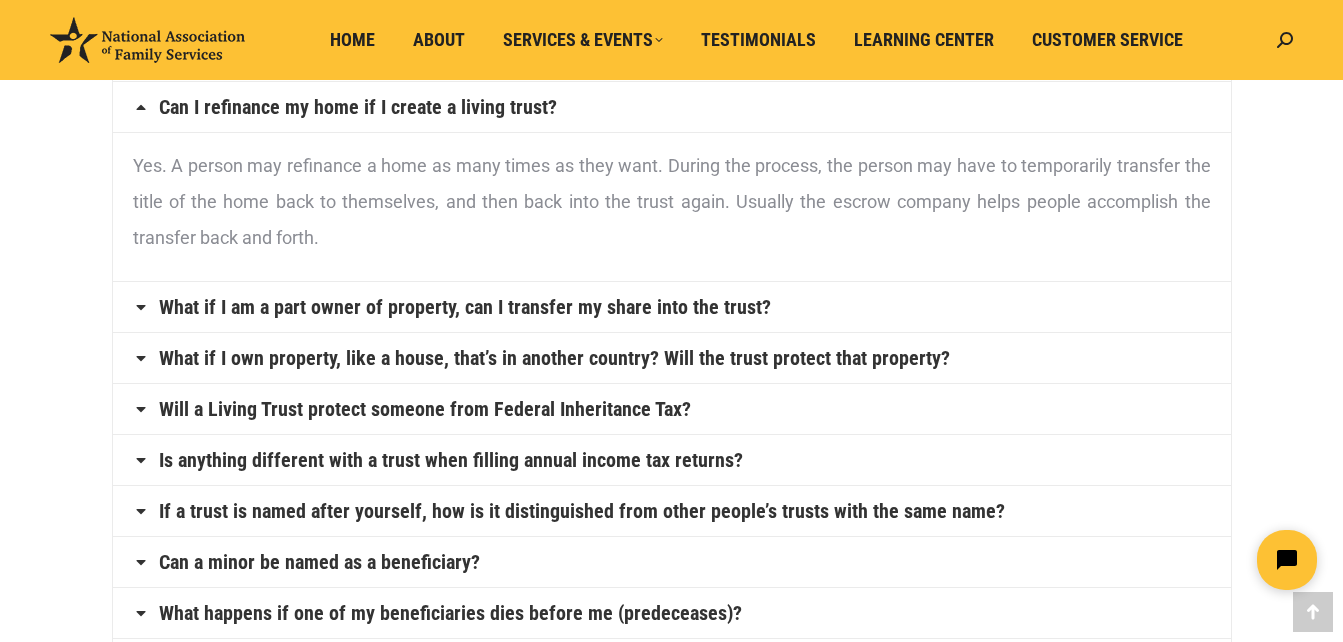 scroll, scrollTop: 387, scrollLeft: 0, axis: vertical 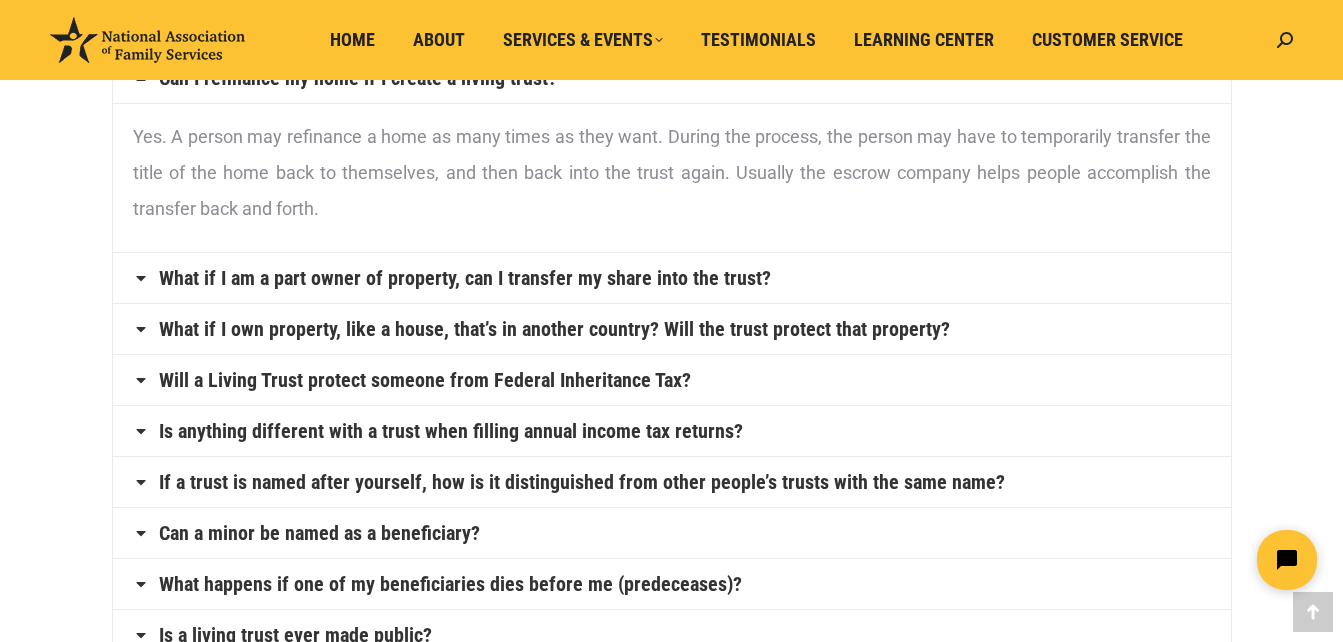 click on "Can a minor be named as a beneficiary?" at bounding box center (319, 533) 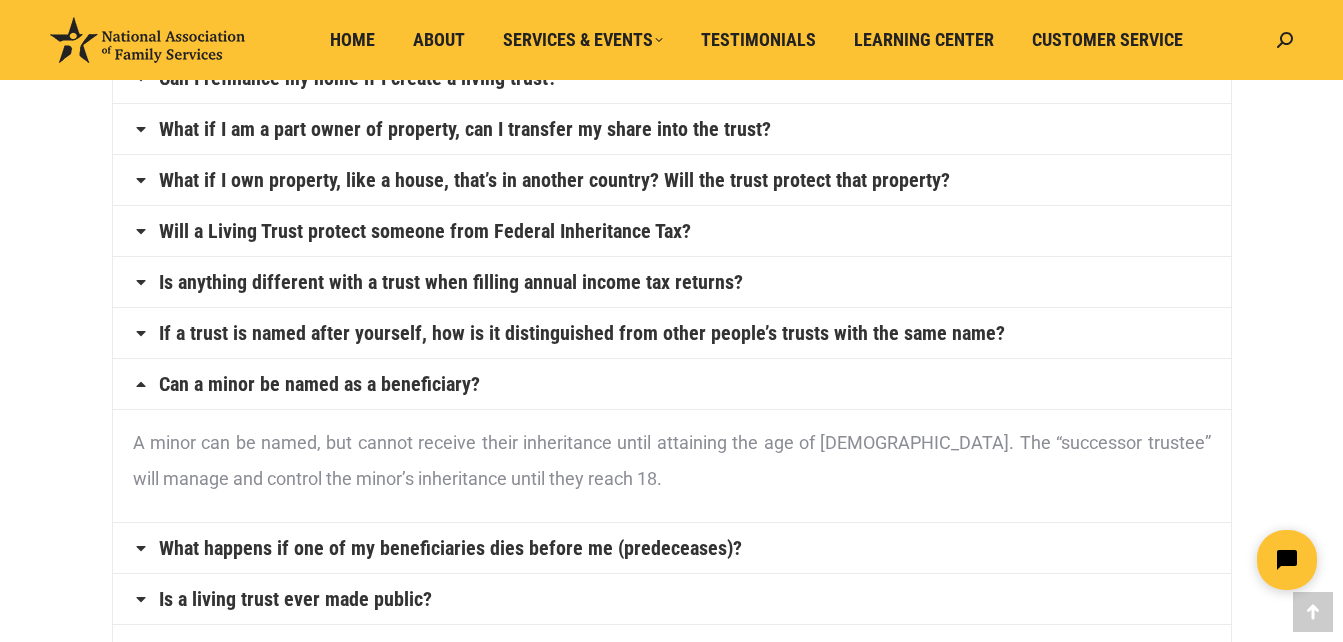 click on "What happens if one of my beneficiaries dies before me (predeceases)?" at bounding box center [450, 548] 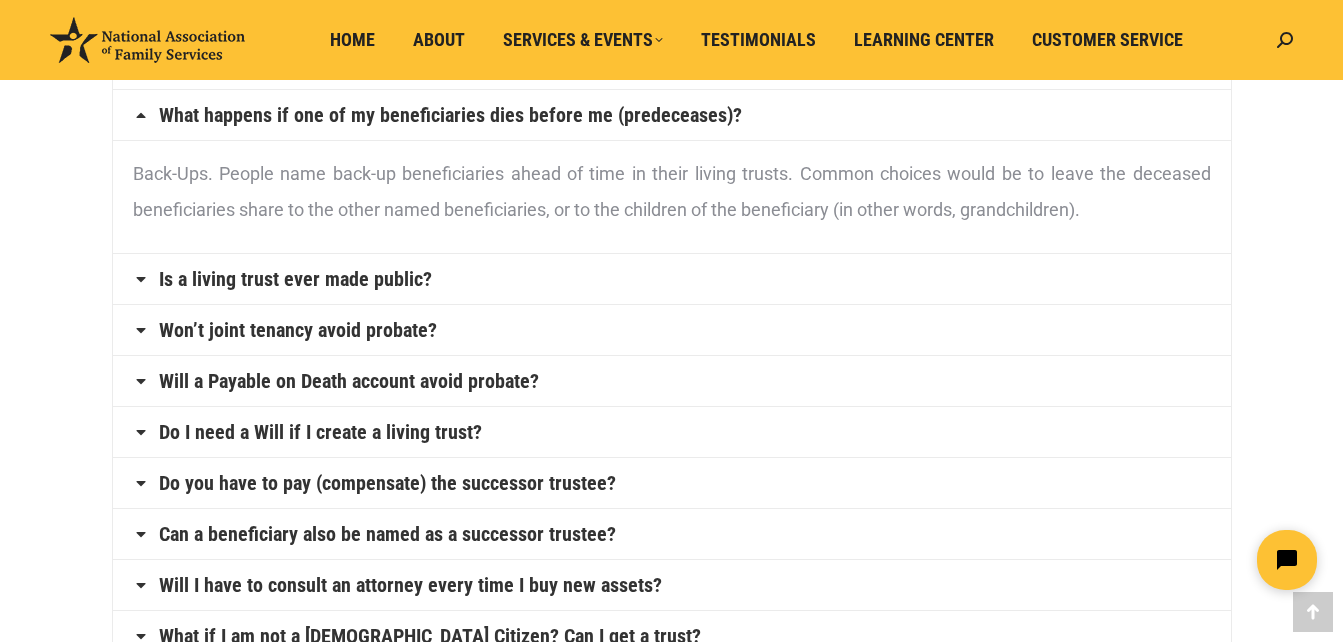 scroll, scrollTop: 744, scrollLeft: 0, axis: vertical 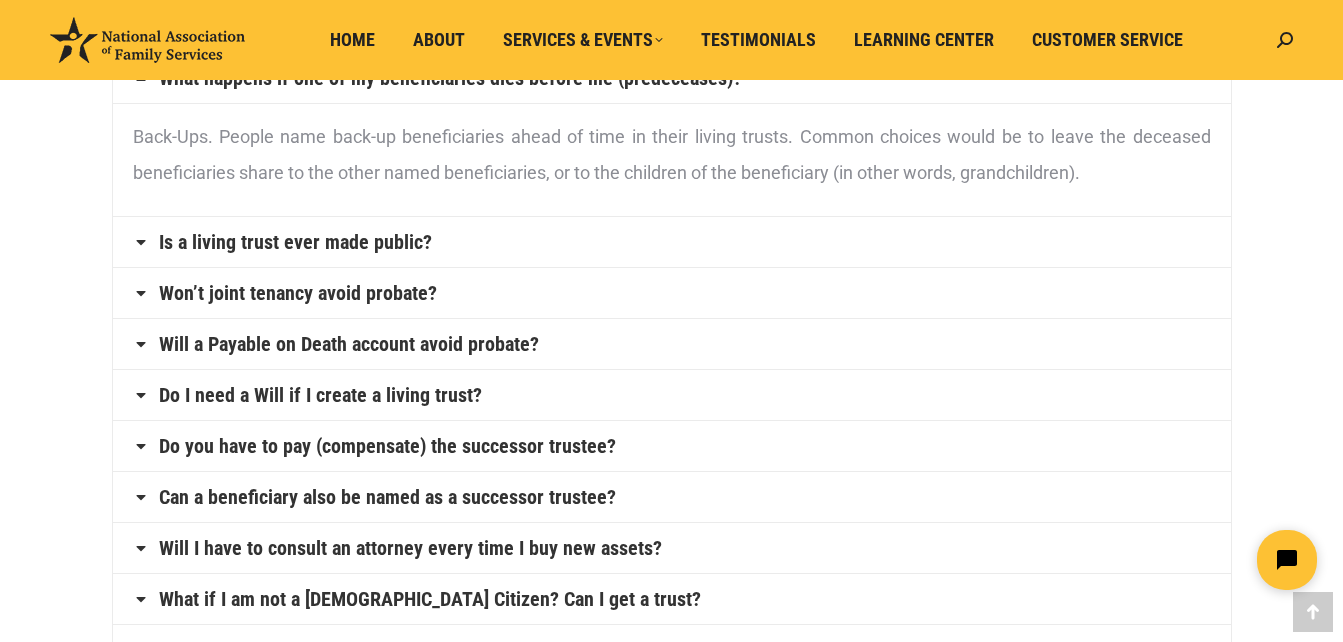 click on "Is a living trust ever made public?" at bounding box center [295, 242] 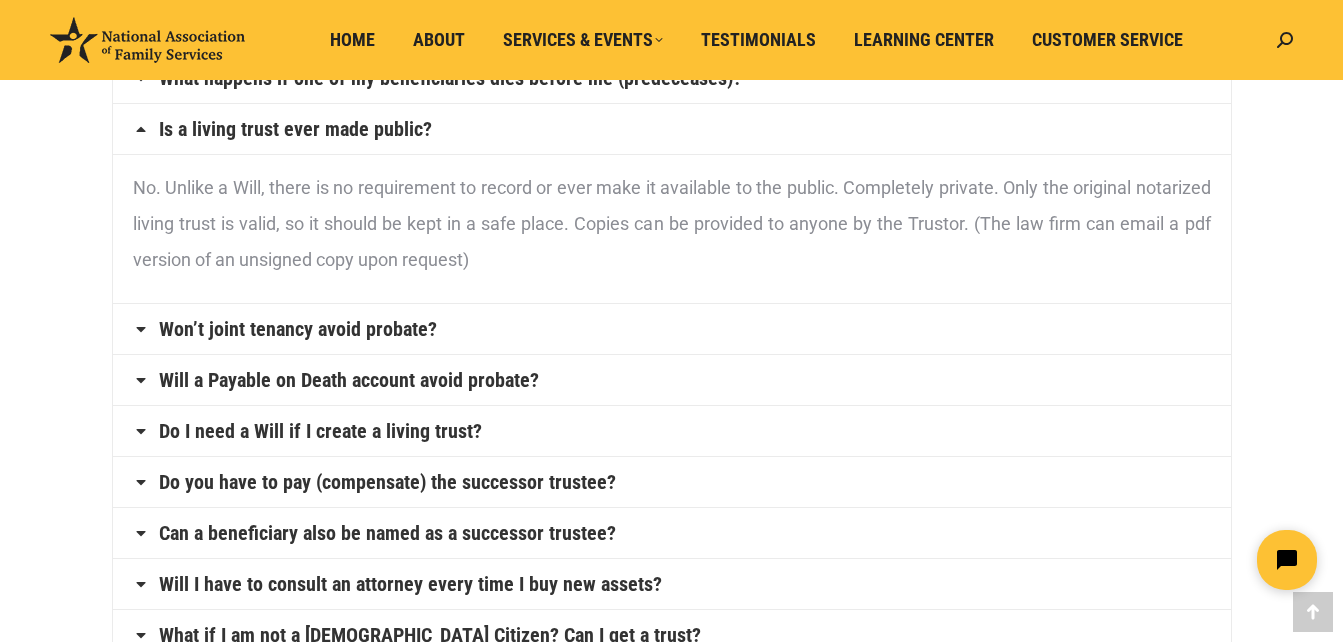 click on "Will I have to consult an attorney every time I buy new assets?" at bounding box center (410, 584) 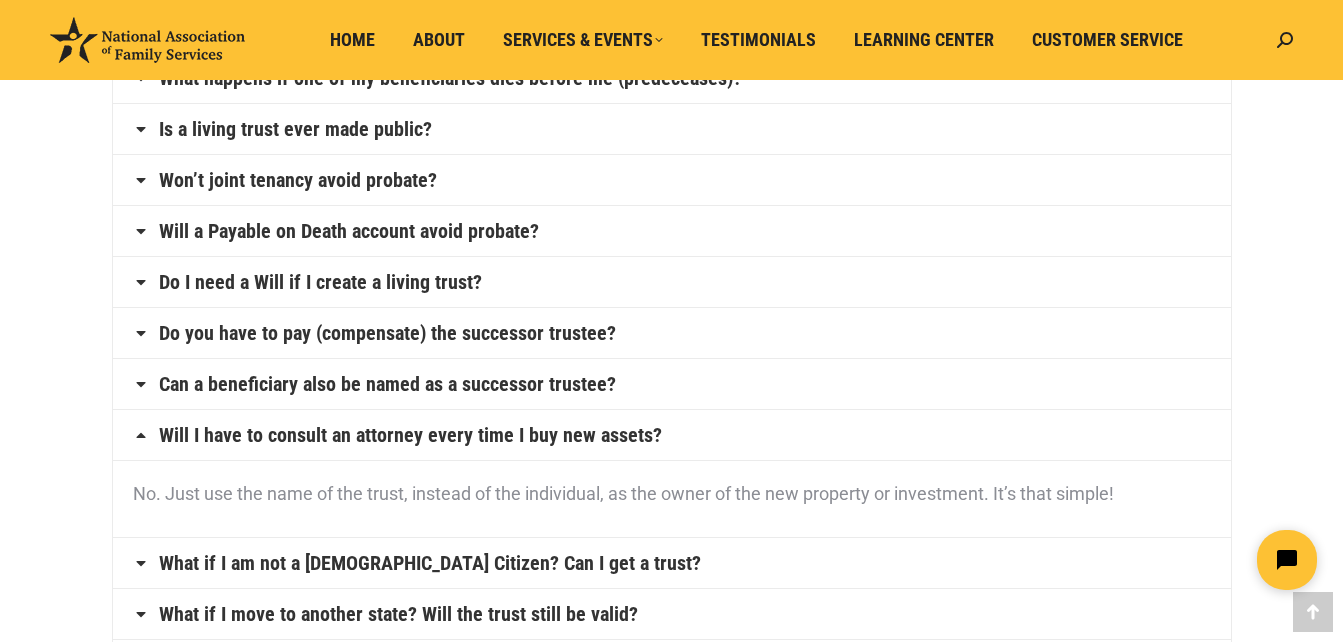 click on "What if I am not a U.S. Citizen? Can I get a trust?" at bounding box center [430, 563] 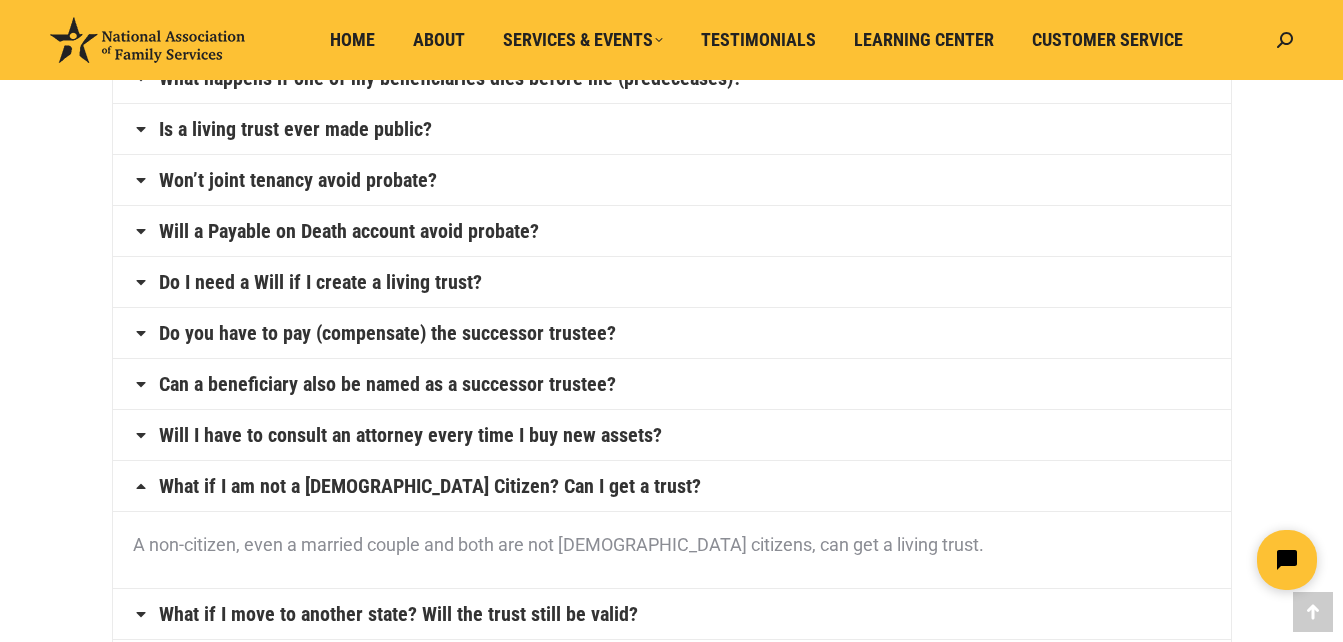 click on "Will a Payable on Death account avoid probate?" at bounding box center (349, 231) 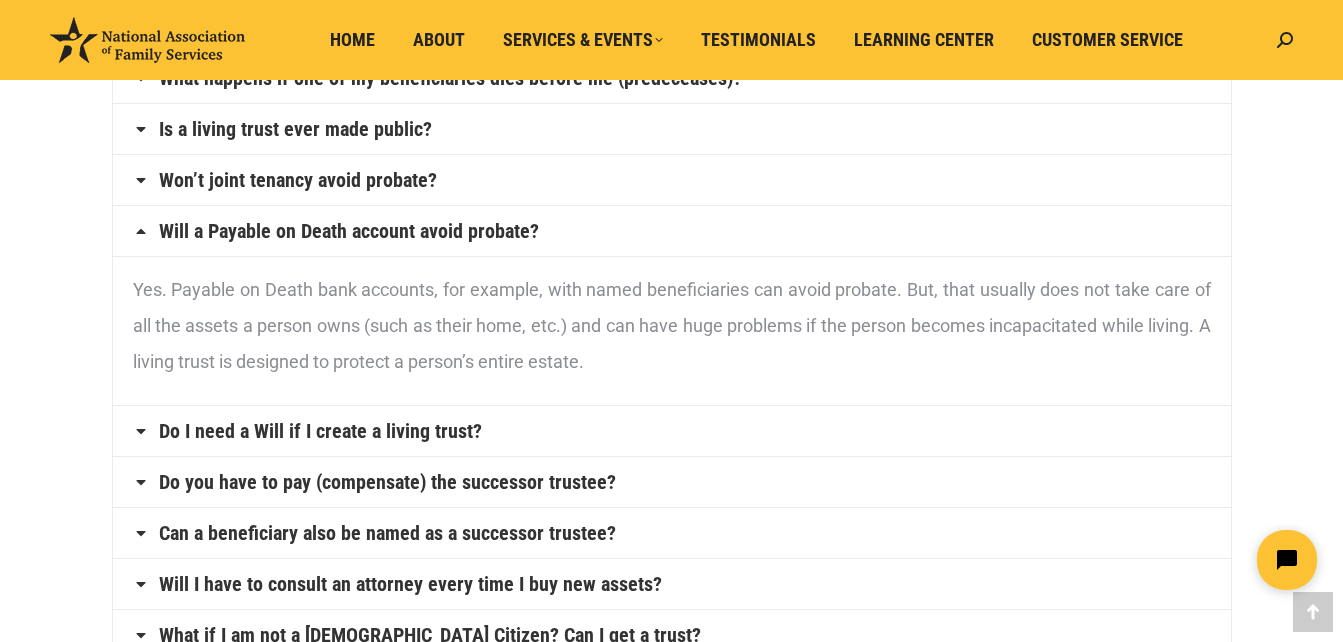 click on "Can a beneficiary also be named as a successor trustee?" at bounding box center (387, 533) 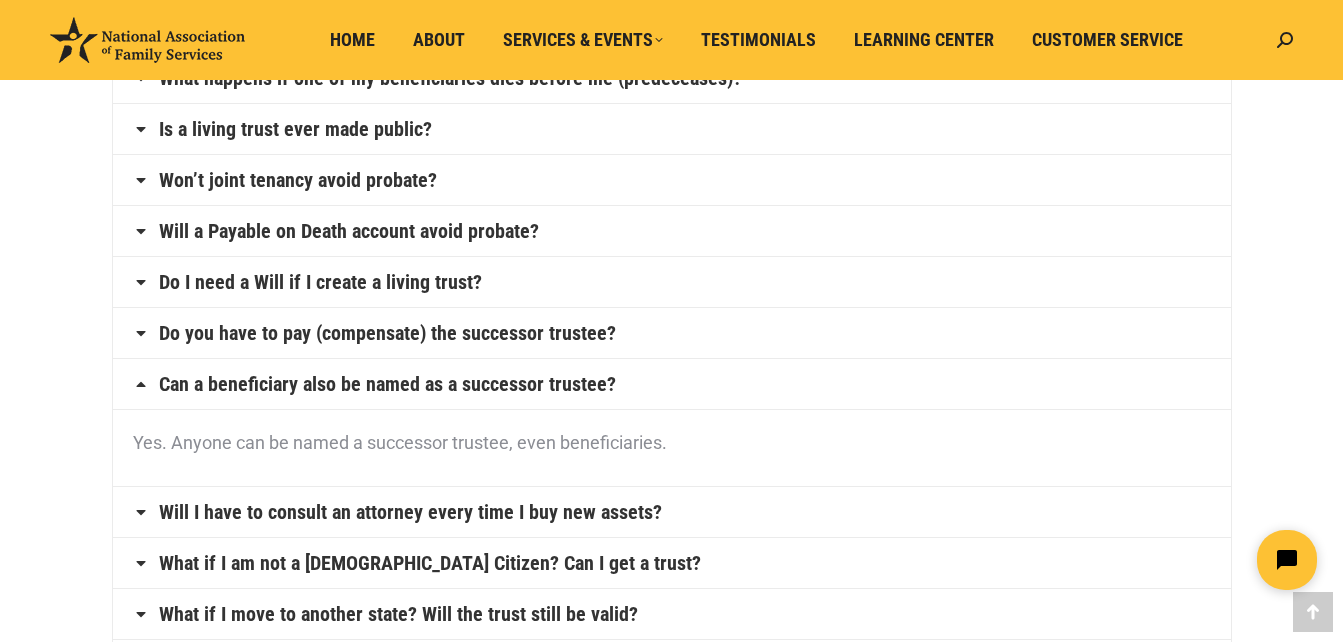click on "What if I move to another state? Will the trust still be valid?" at bounding box center [398, 614] 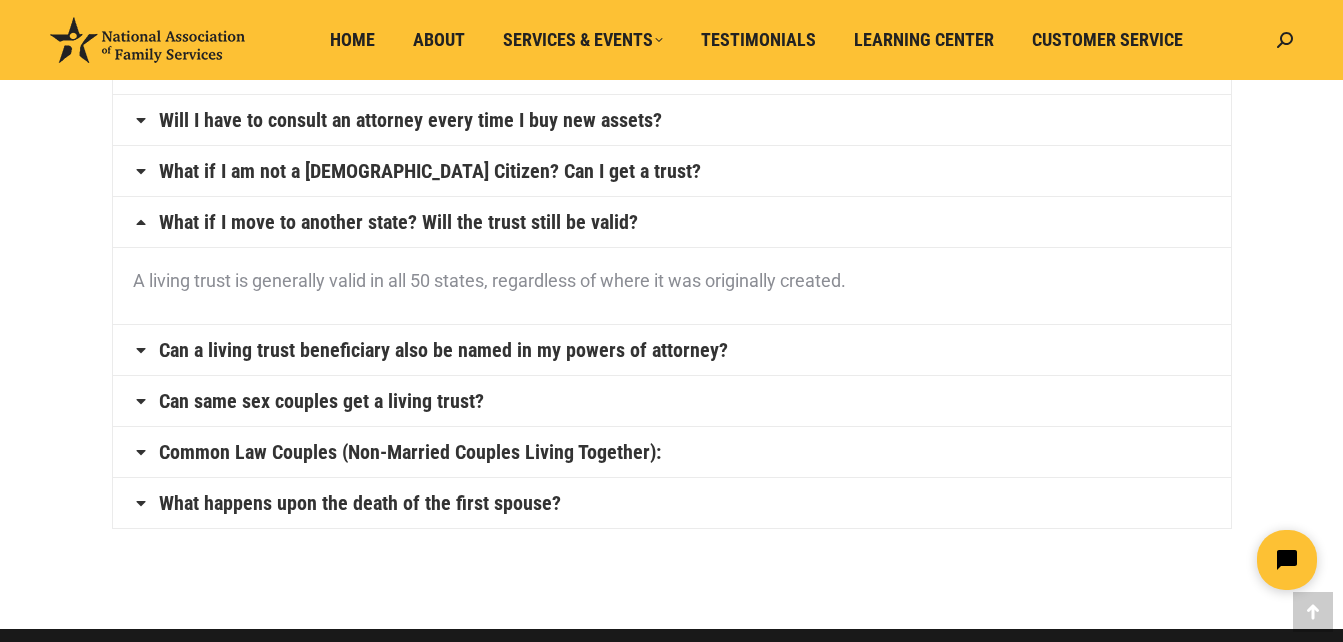 scroll, scrollTop: 1063, scrollLeft: 0, axis: vertical 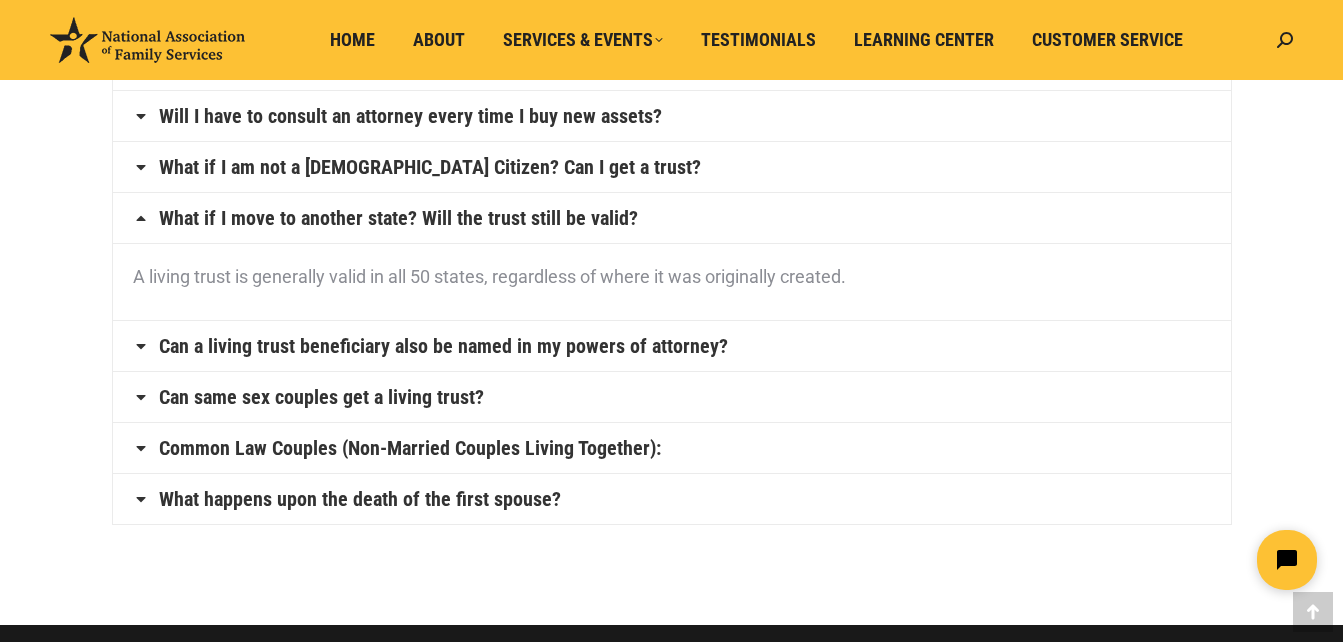 click on "Can a living trust beneficiary also be named in my powers of attorney?" at bounding box center [443, 346] 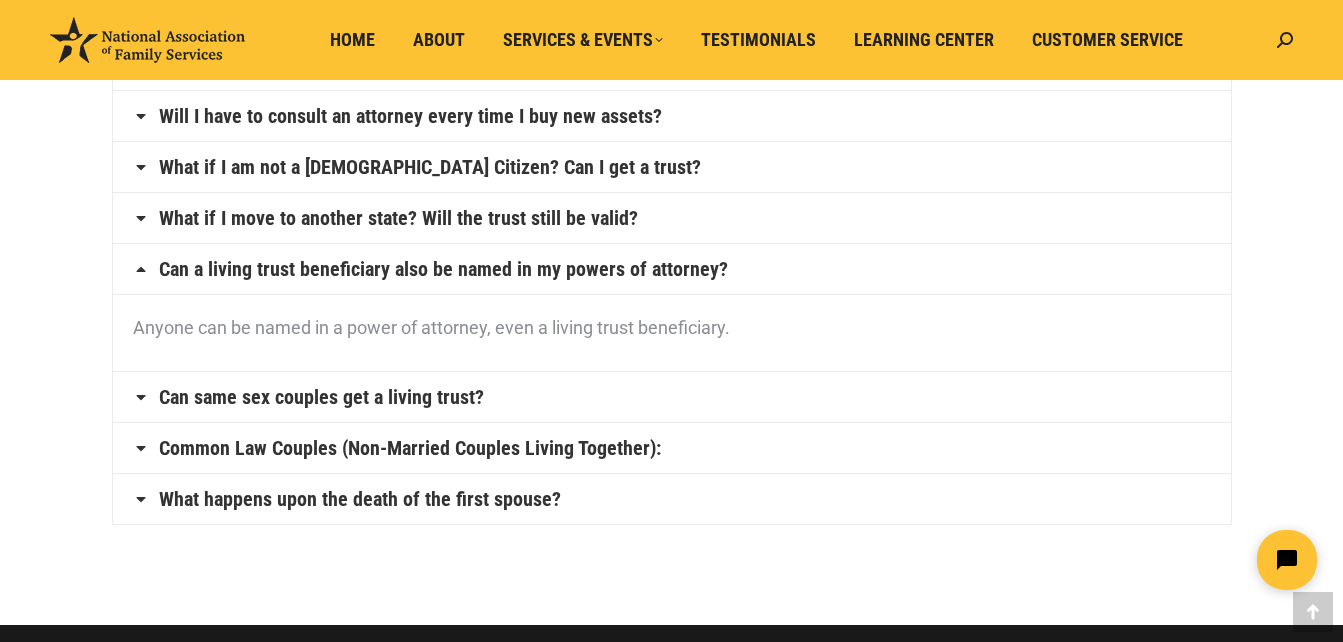 click on "What happens upon the death of the first spouse?" at bounding box center [360, 499] 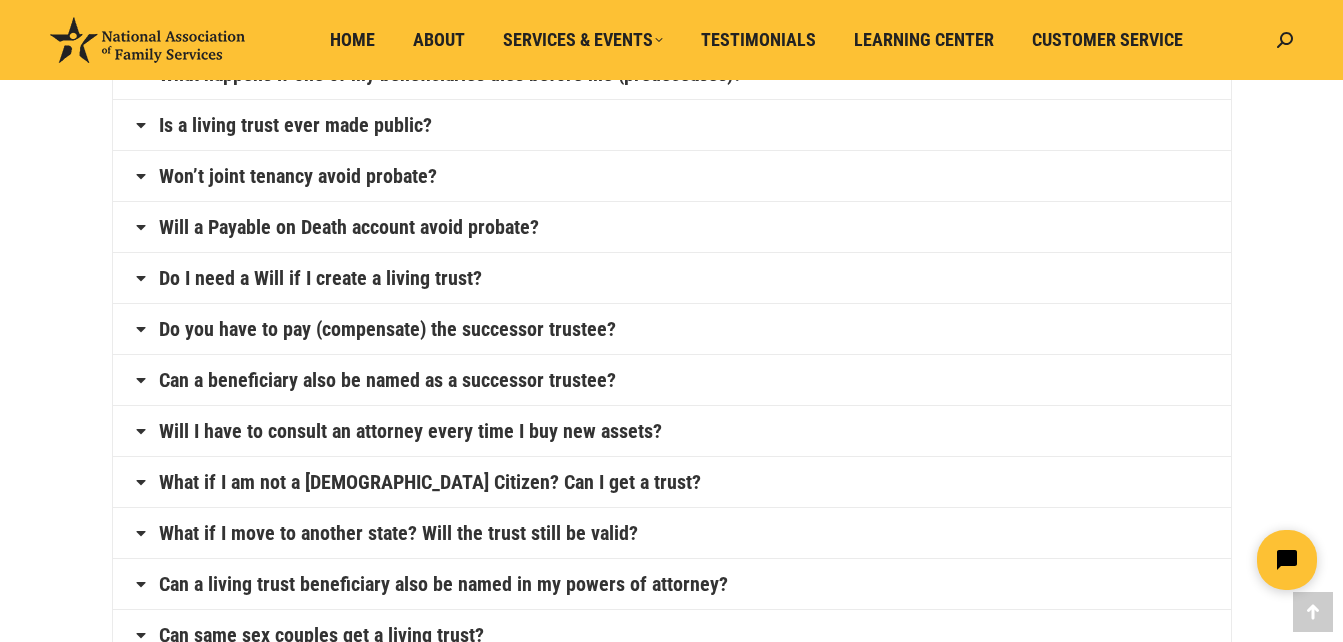scroll, scrollTop: 539, scrollLeft: 0, axis: vertical 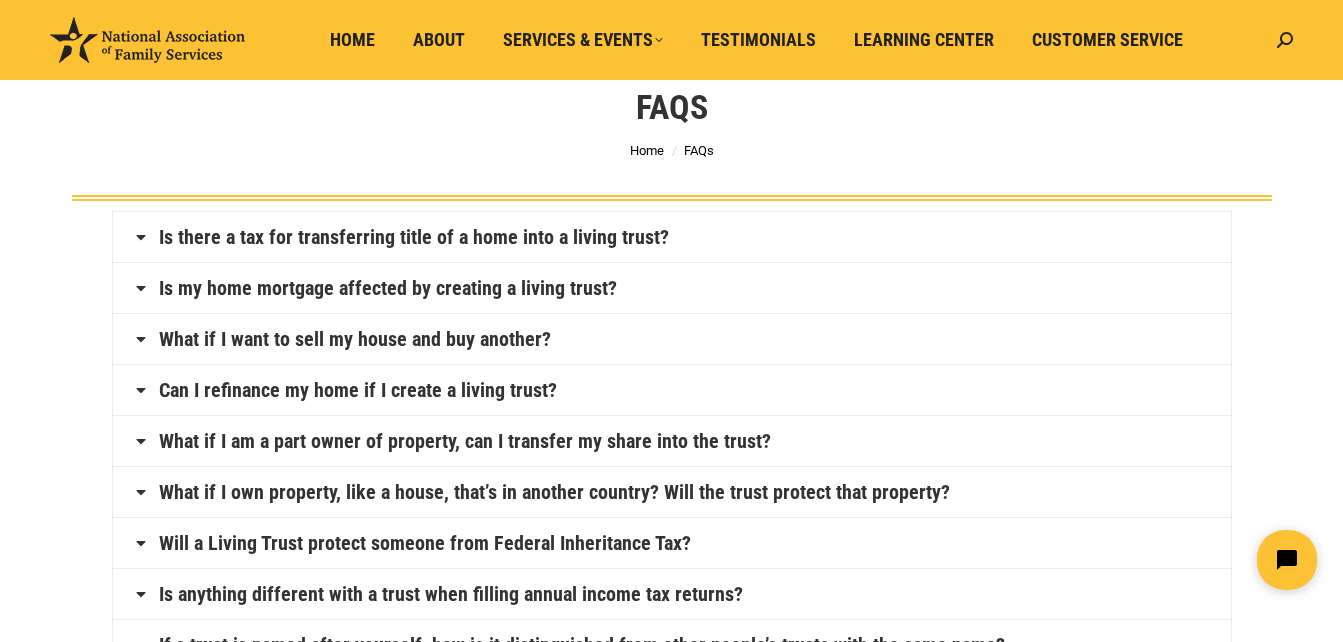 click on "What if I want to sell my house and buy another?" at bounding box center [355, 339] 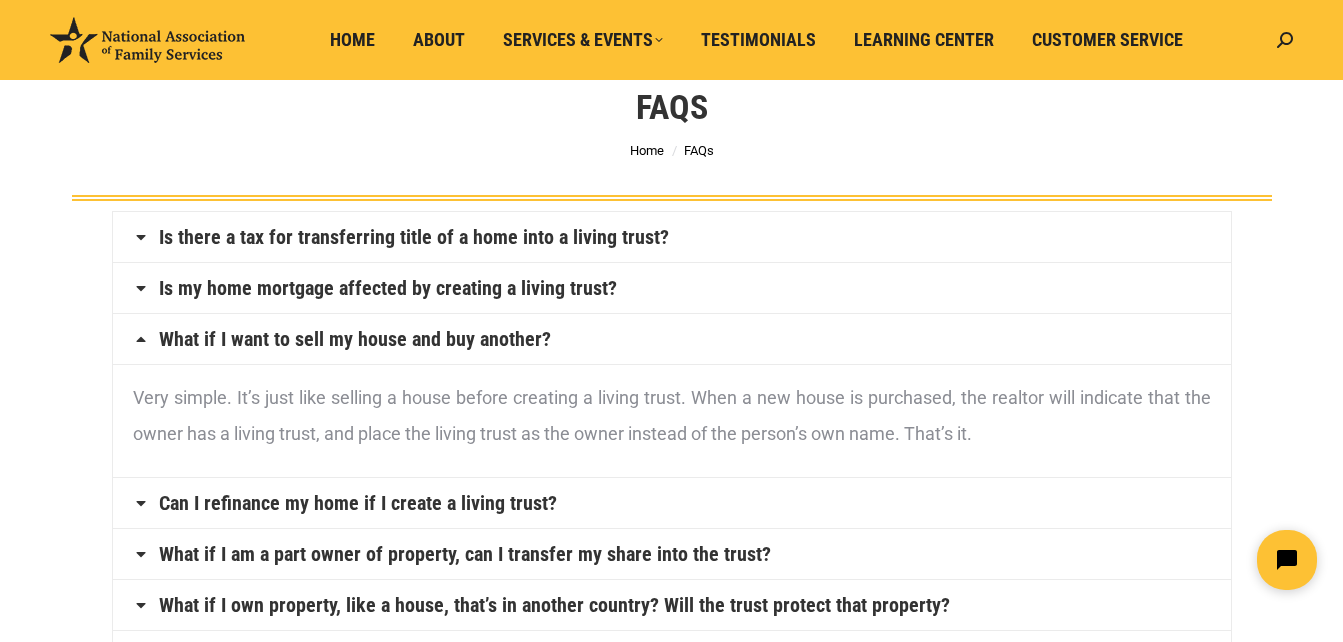click on "Is there a tax for transferring title of a home into a living trust?" at bounding box center (414, 237) 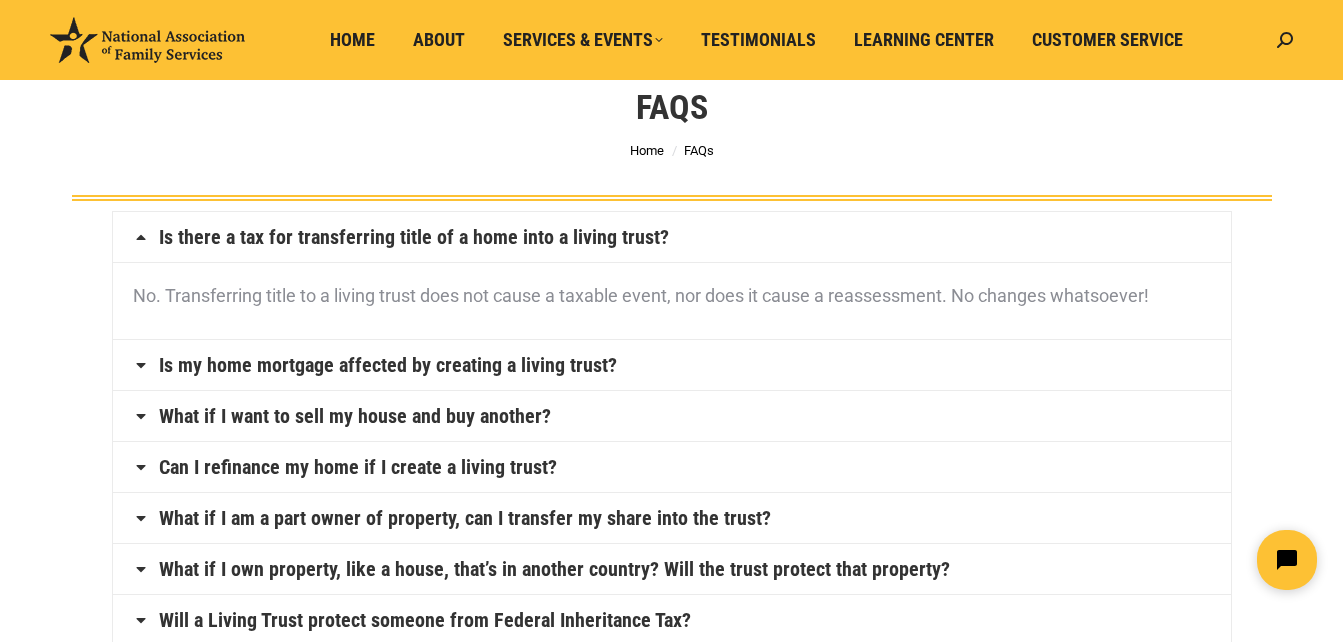 click on "Is my home mortgage affected by creating a living trust?" at bounding box center [388, 365] 